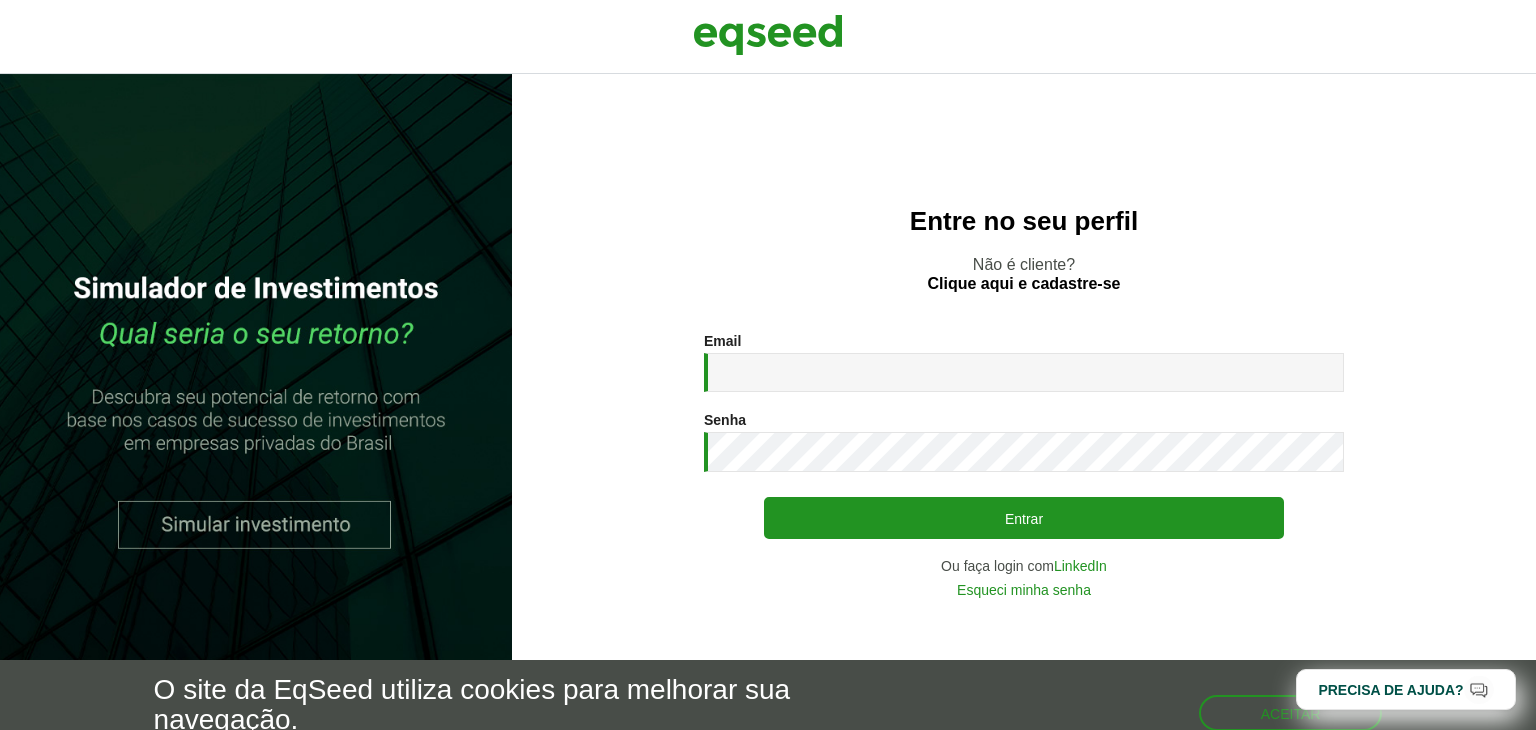 scroll, scrollTop: 0, scrollLeft: 0, axis: both 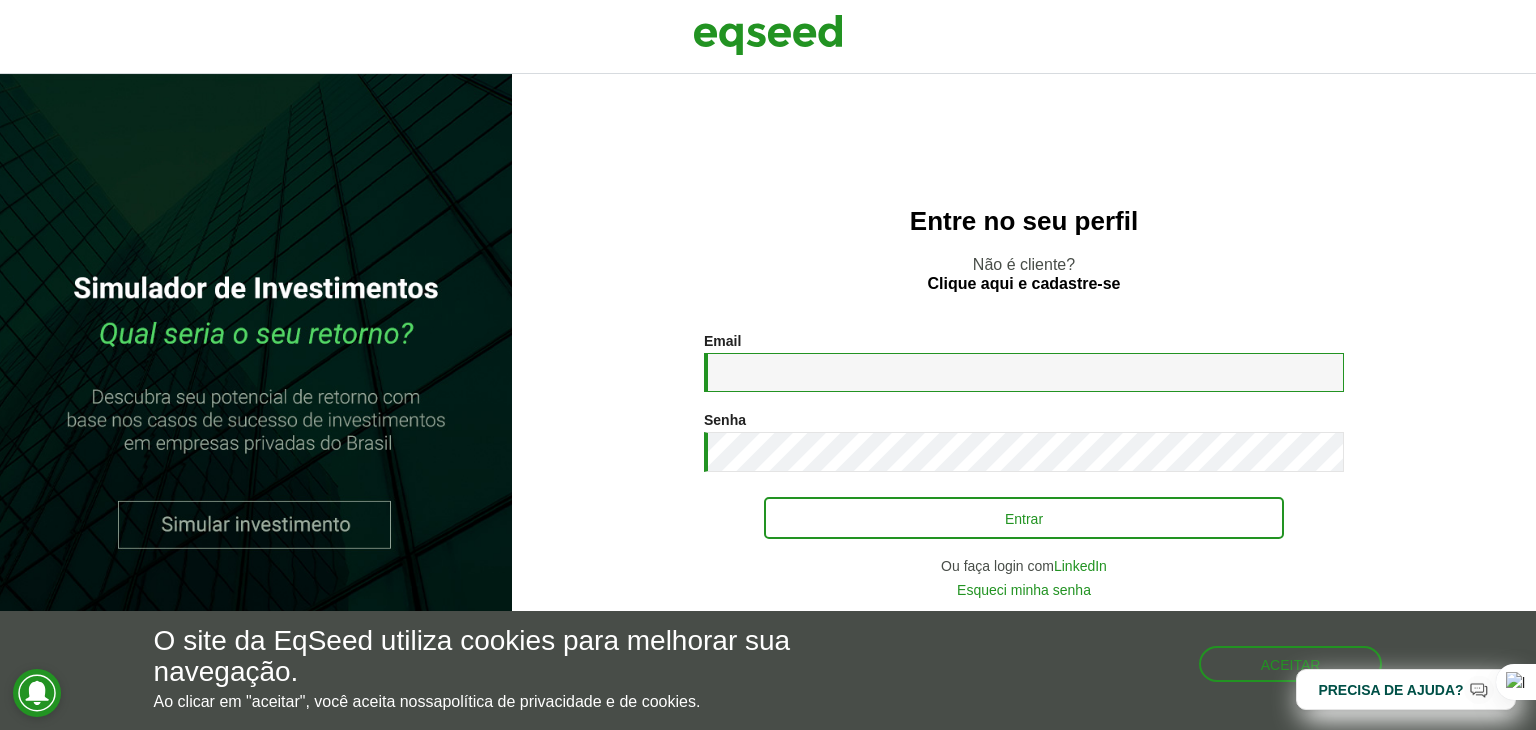 type on "**********" 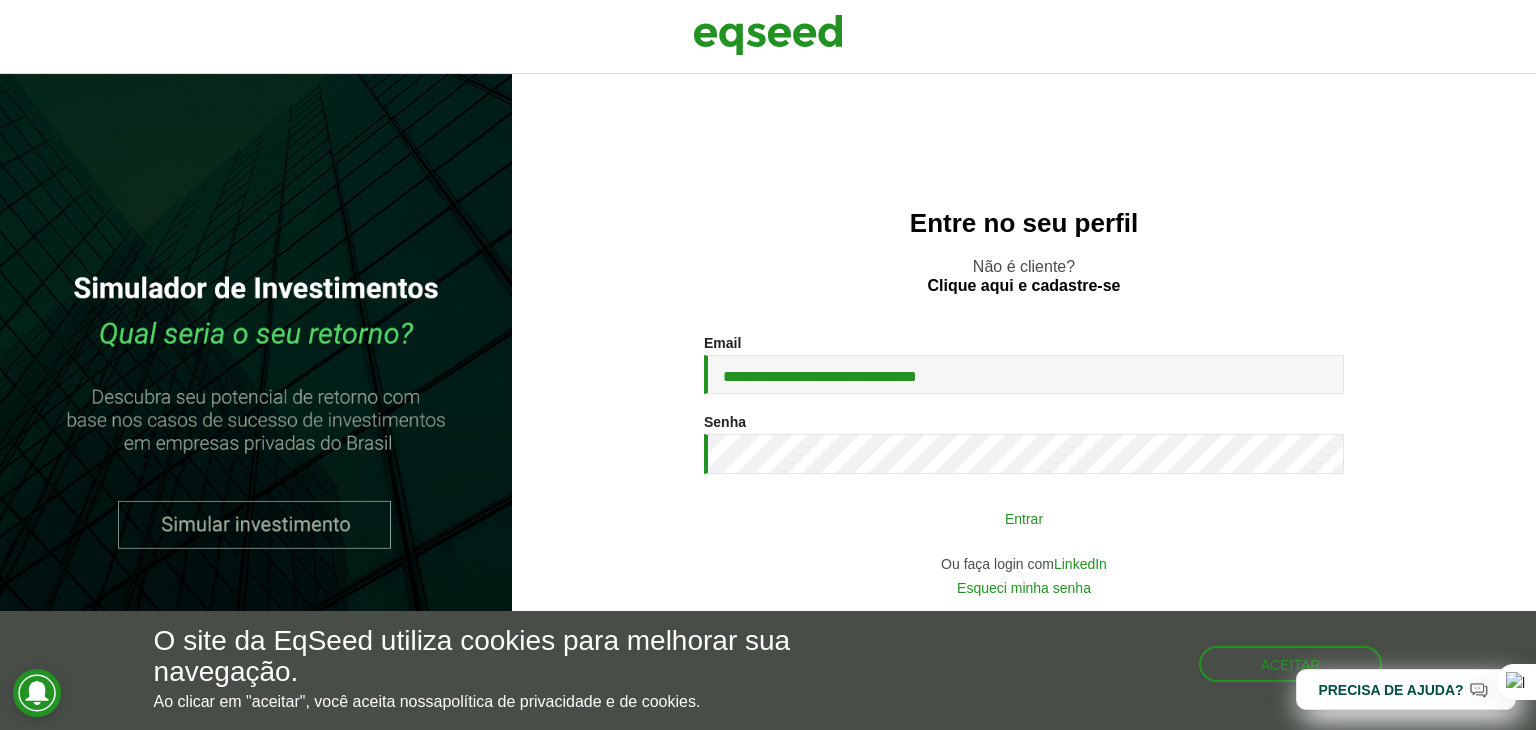 click on "Entrar" at bounding box center [1024, 518] 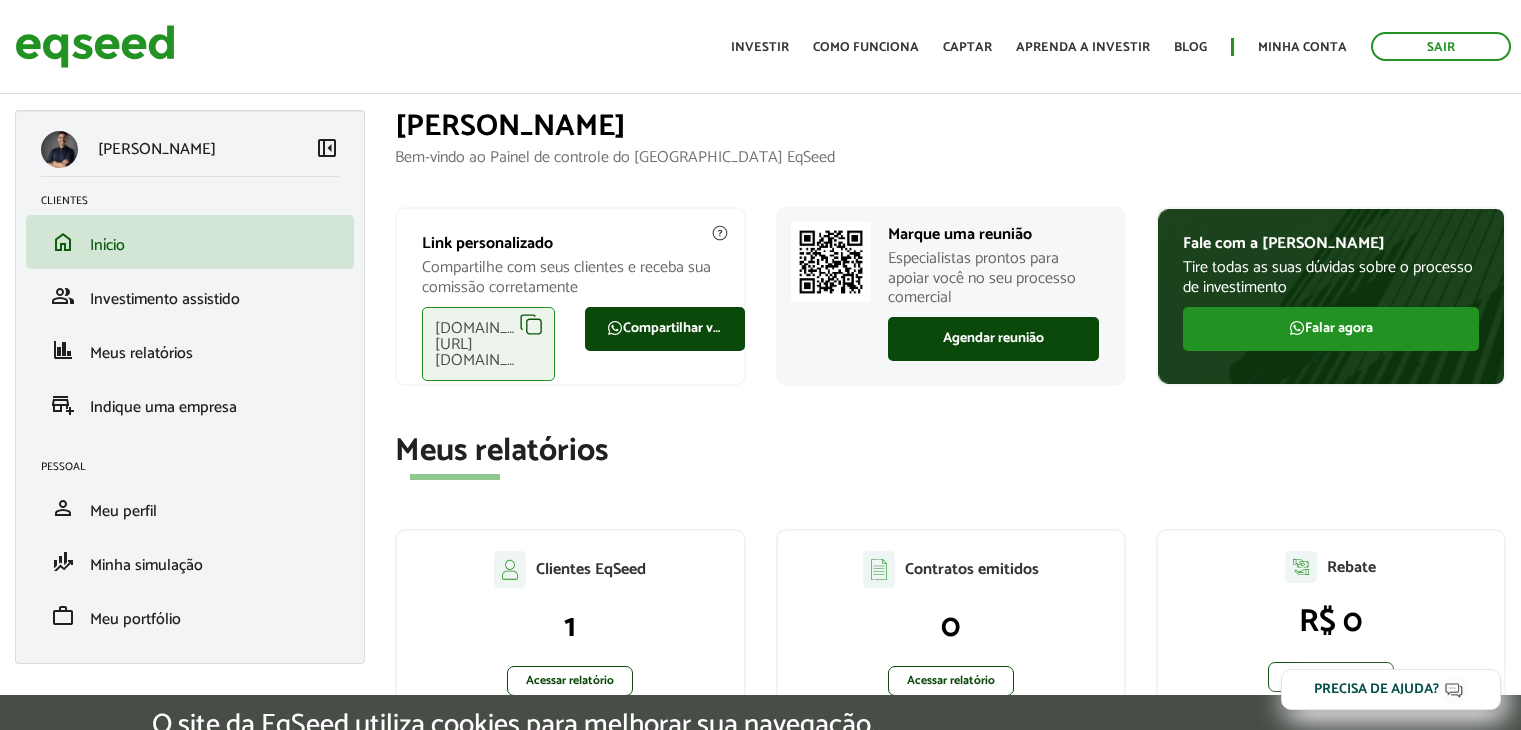 scroll, scrollTop: 0, scrollLeft: 0, axis: both 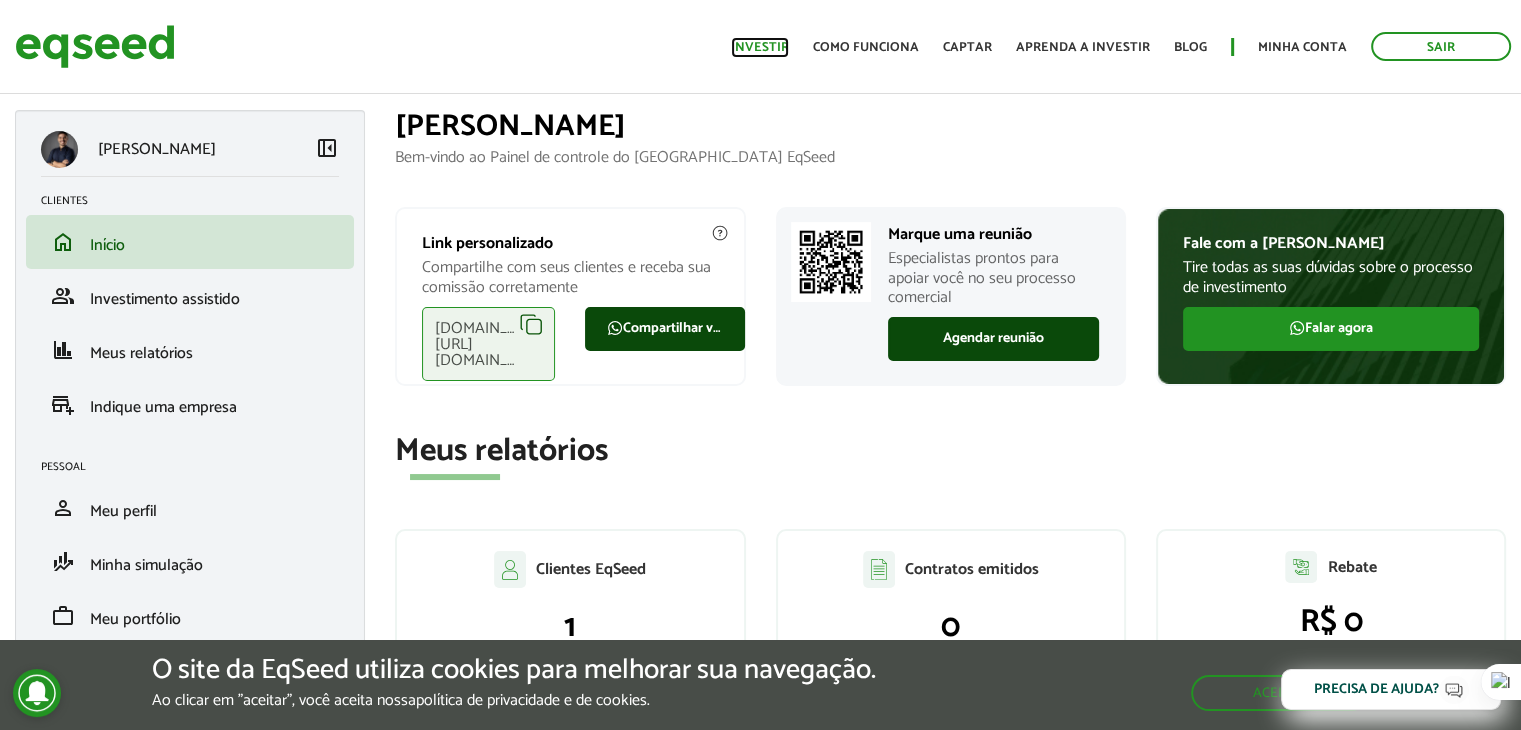 click on "Investir" at bounding box center [760, 47] 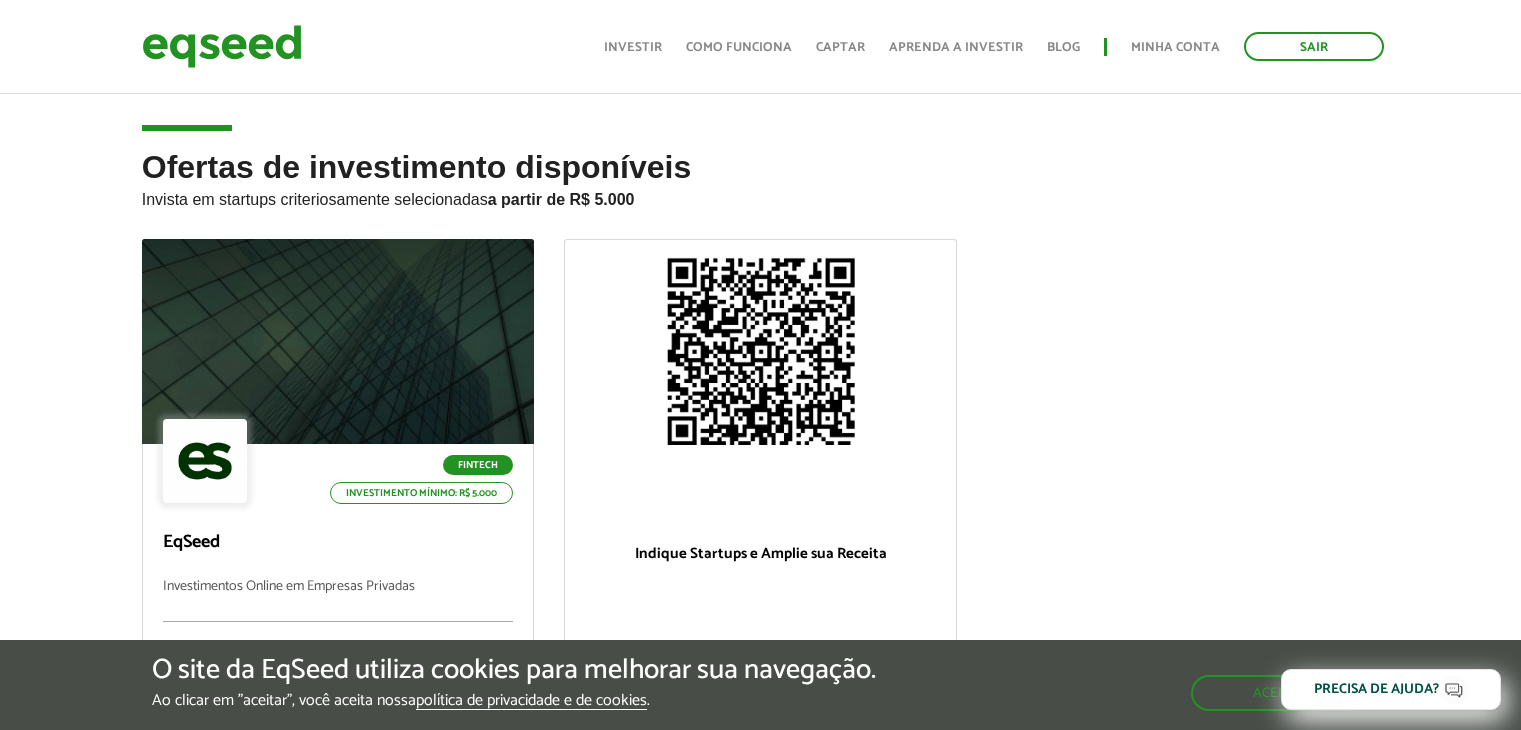 scroll, scrollTop: 100, scrollLeft: 0, axis: vertical 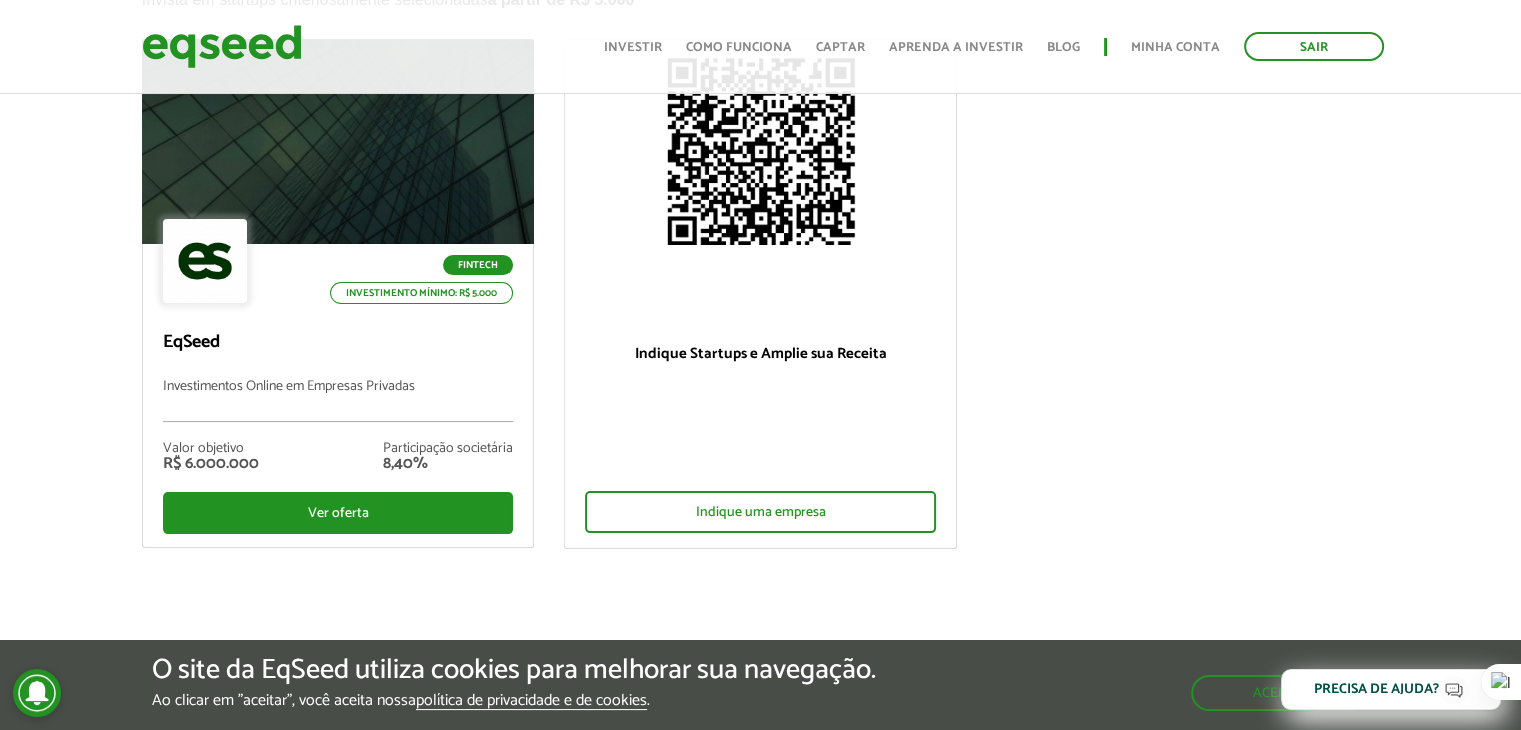 drag, startPoint x: 1383, startPoint y: 685, endPoint x: 1446, endPoint y: 461, distance: 232.69078 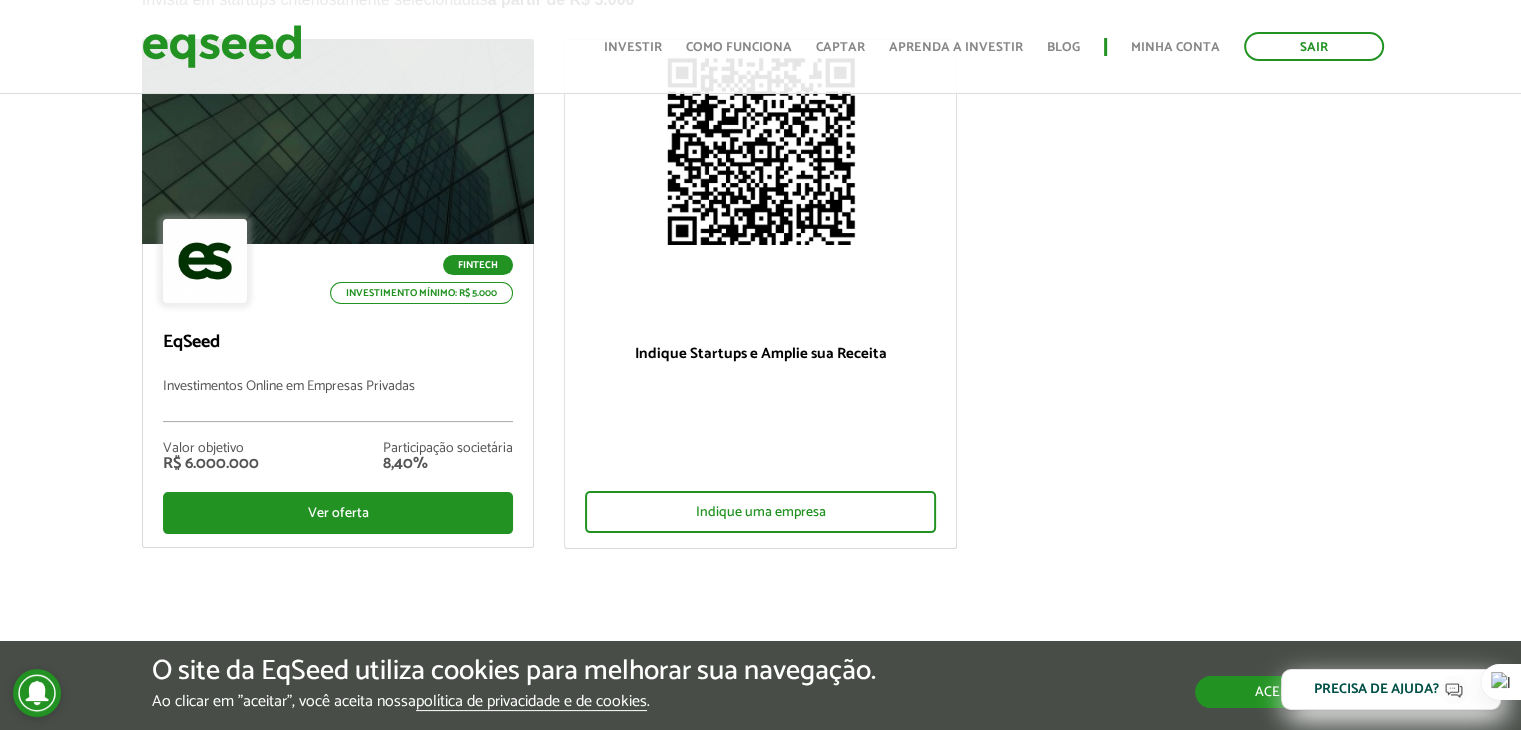 click on "Aceitar" at bounding box center (1282, 692) 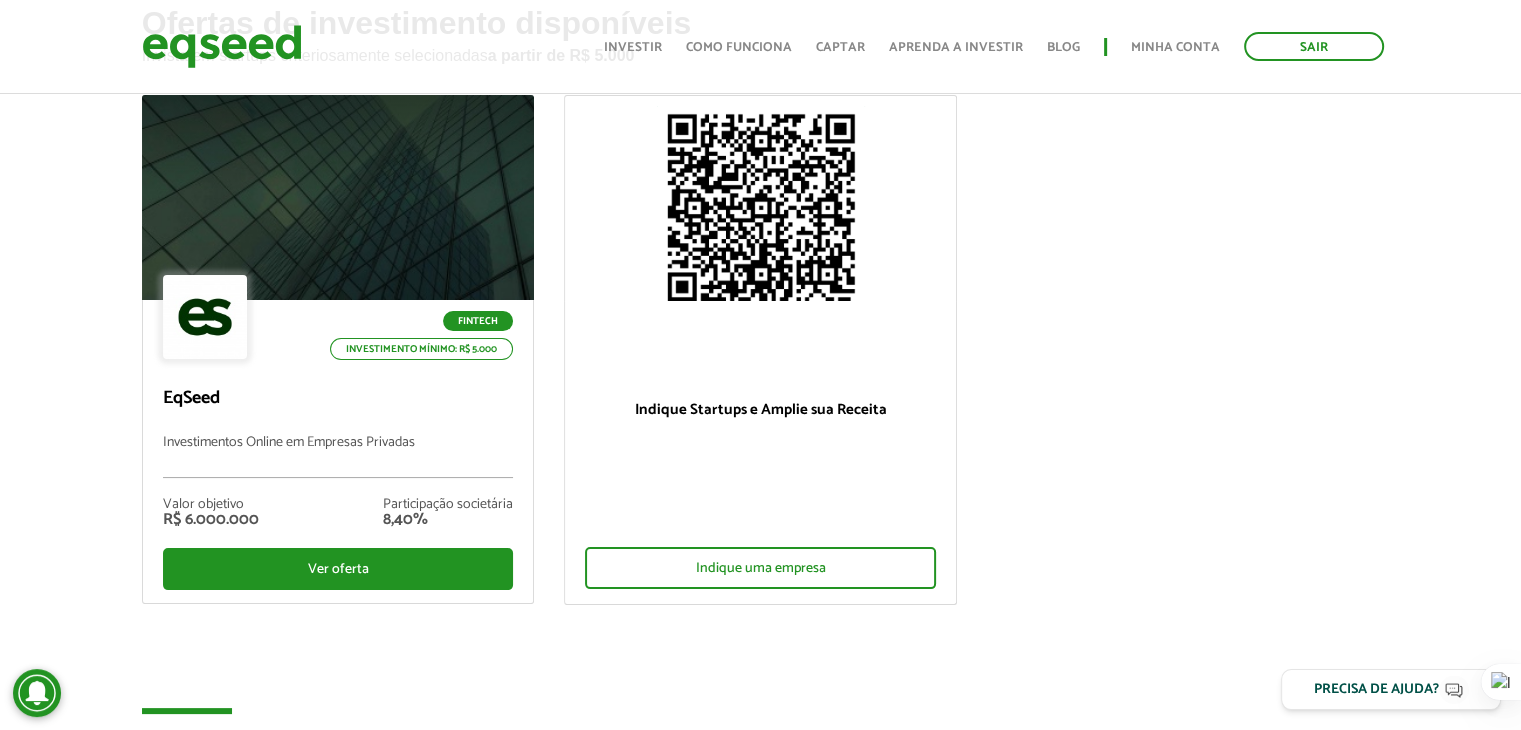scroll, scrollTop: 100, scrollLeft: 0, axis: vertical 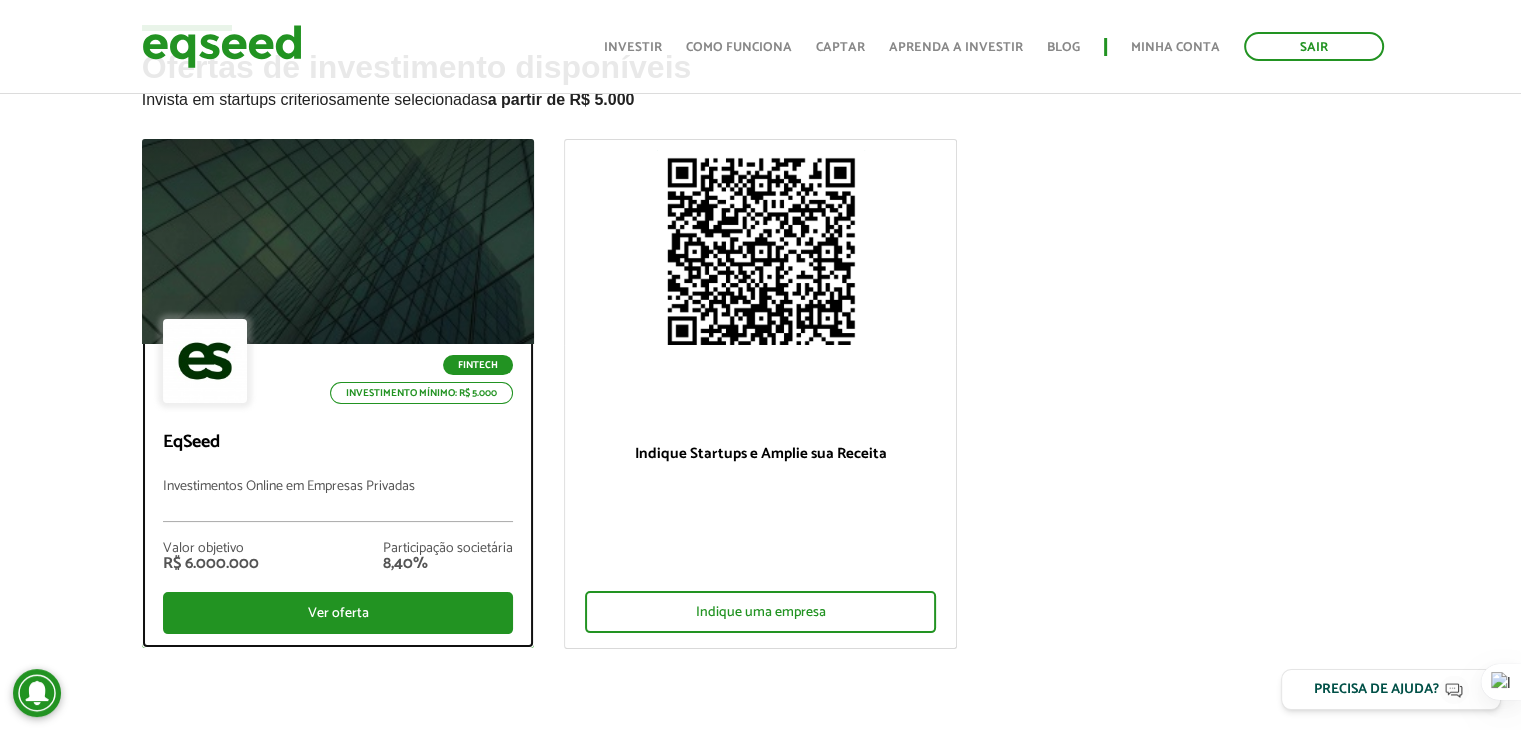 click on "Fintech" at bounding box center [416, 365] 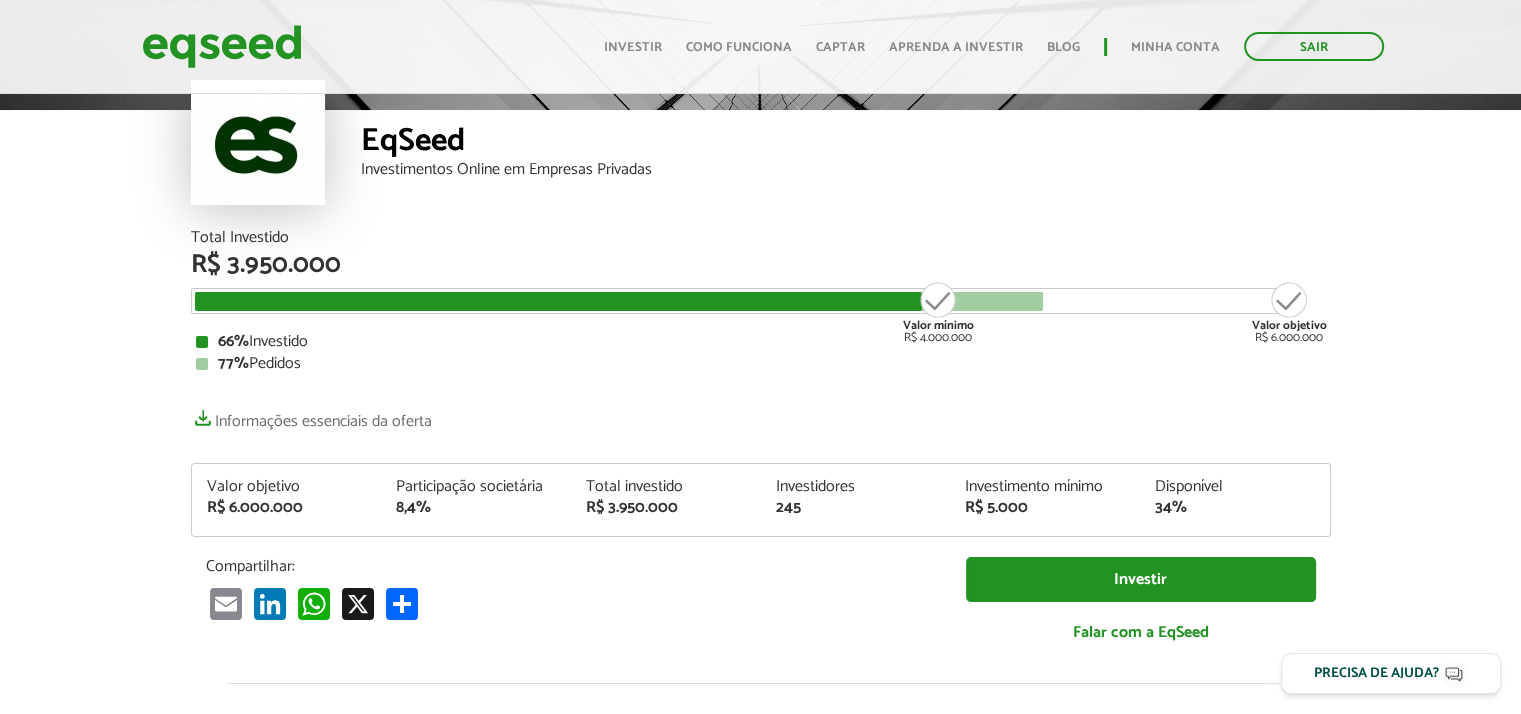 scroll, scrollTop: 100, scrollLeft: 0, axis: vertical 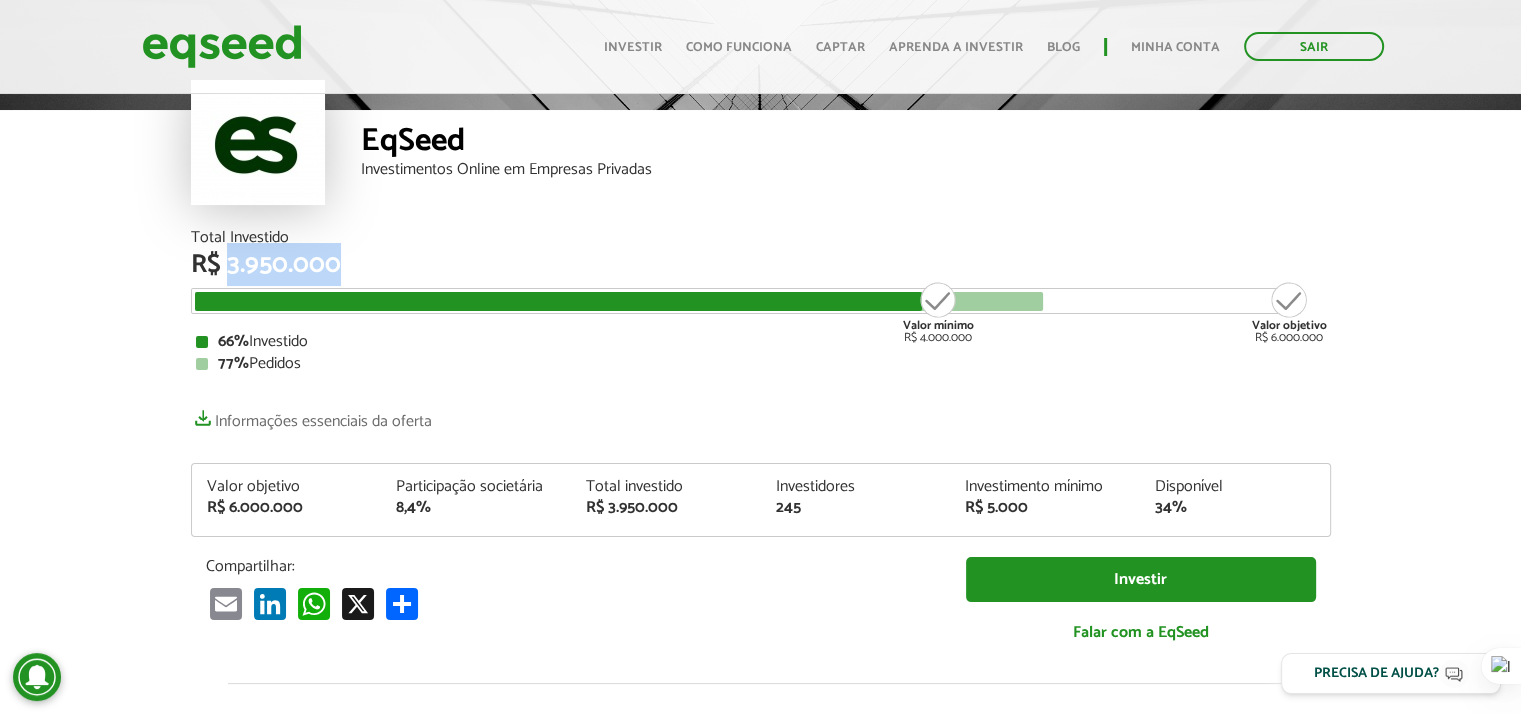 drag, startPoint x: 346, startPoint y: 264, endPoint x: 229, endPoint y: 273, distance: 117.34564 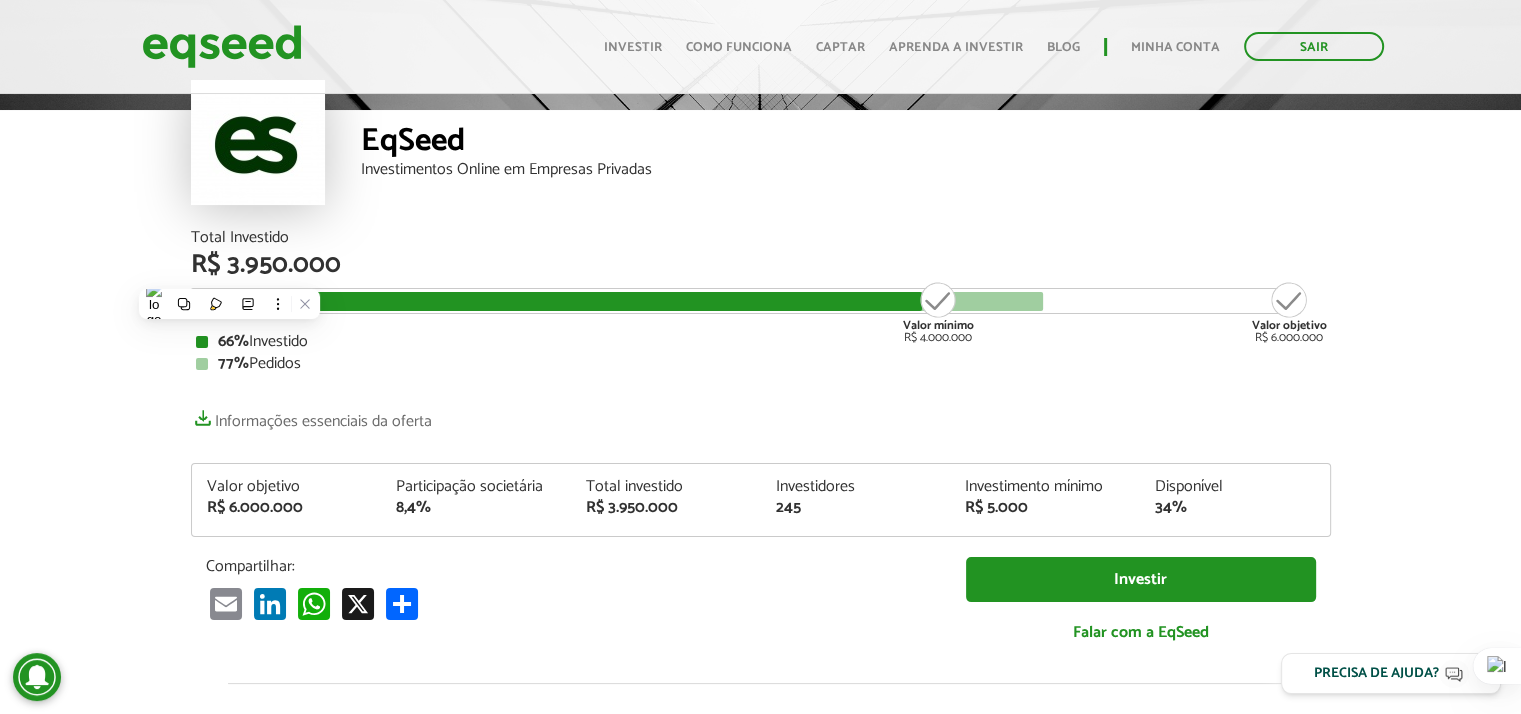 click on "Total Investido" at bounding box center [761, 238] 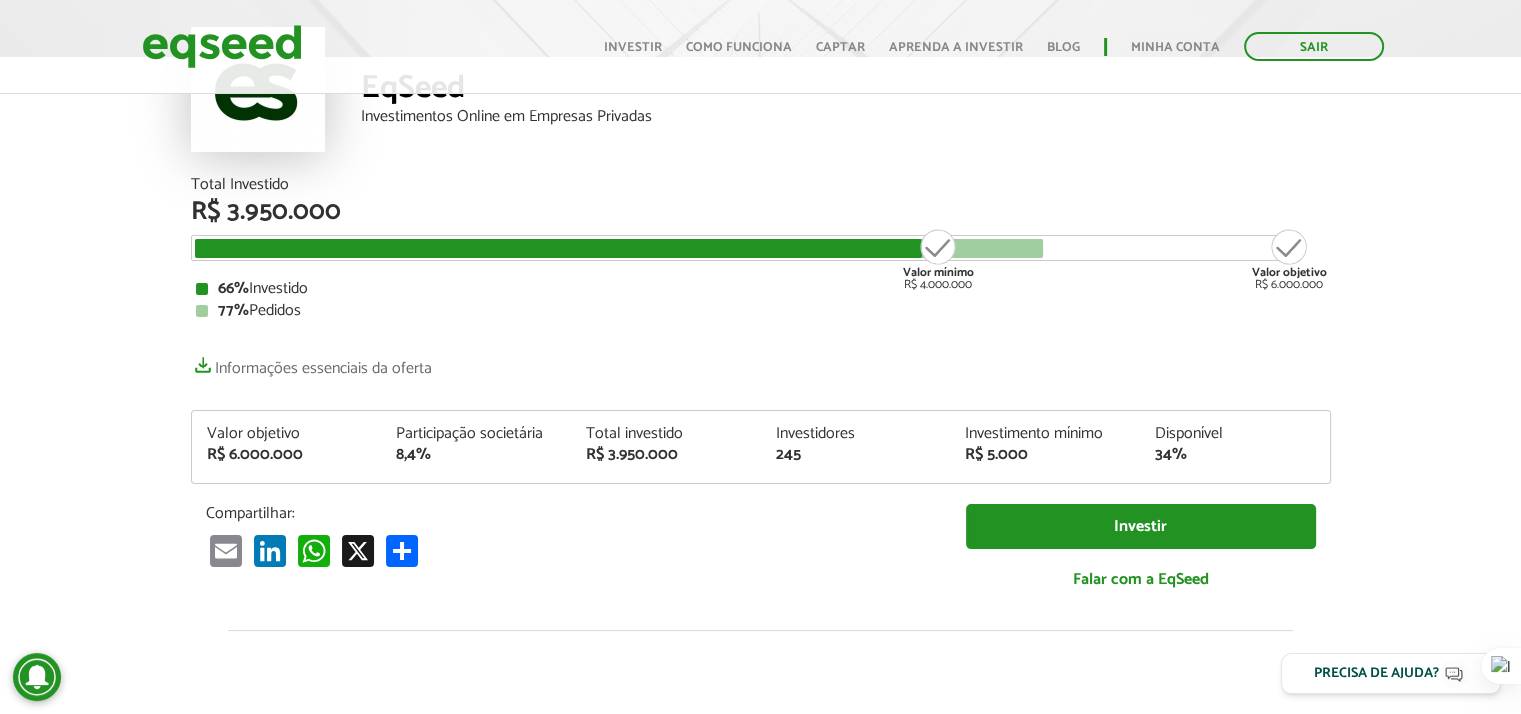 scroll, scrollTop: 200, scrollLeft: 0, axis: vertical 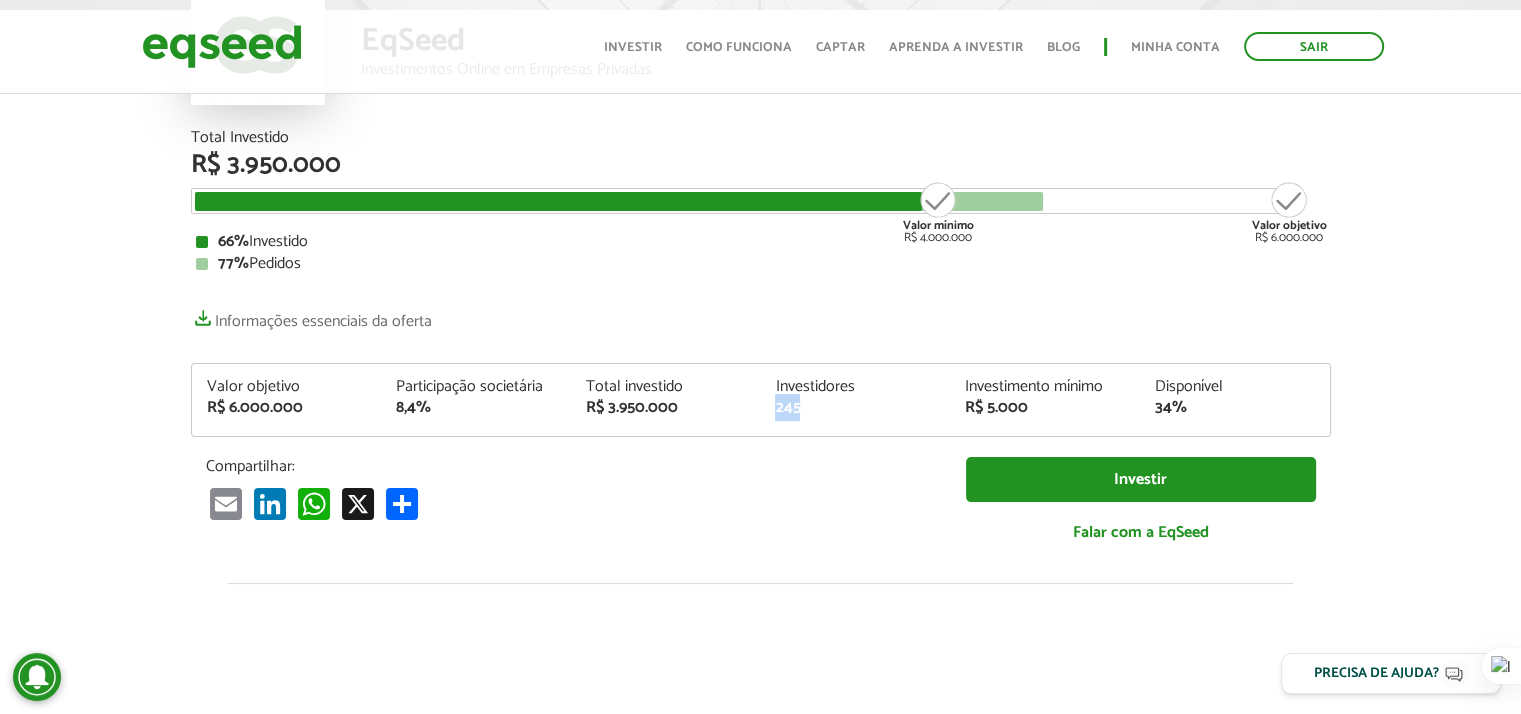 drag, startPoint x: 801, startPoint y: 406, endPoint x: 766, endPoint y: 406, distance: 35 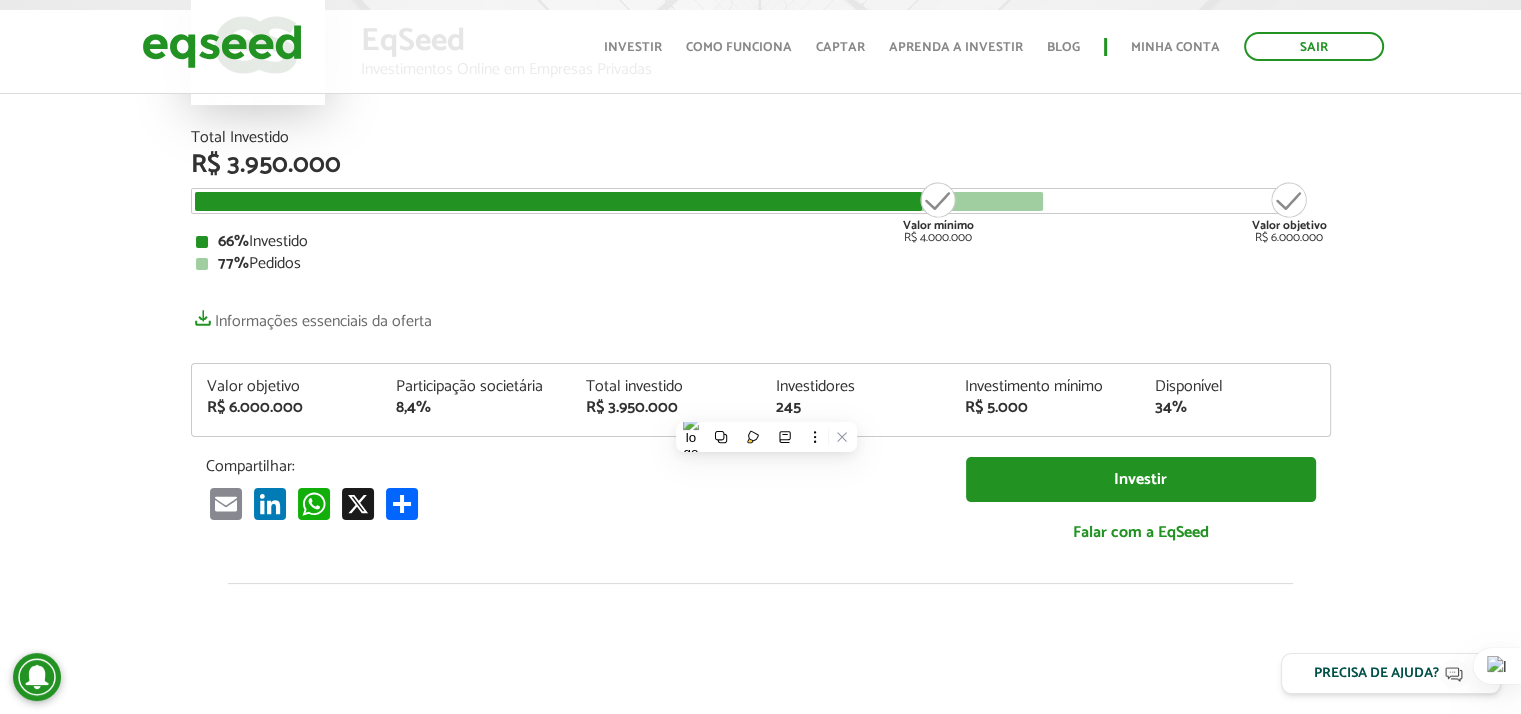 click on "Total Investido
R$ 3.950.000
Valor mínimo R$ 4.000.000
Valor objetivo R$ 6.000.000
66%  Investido
77%  Pedidos
Informações essenciais da oferta
Valor objetivo
R$ 6.000.000
Participação societária
8,4%
Total investido
R$ 3.950.000
Investidores
245
Investimento mínimo
R$ 5.000
Disponível
34%" at bounding box center (761, 346) 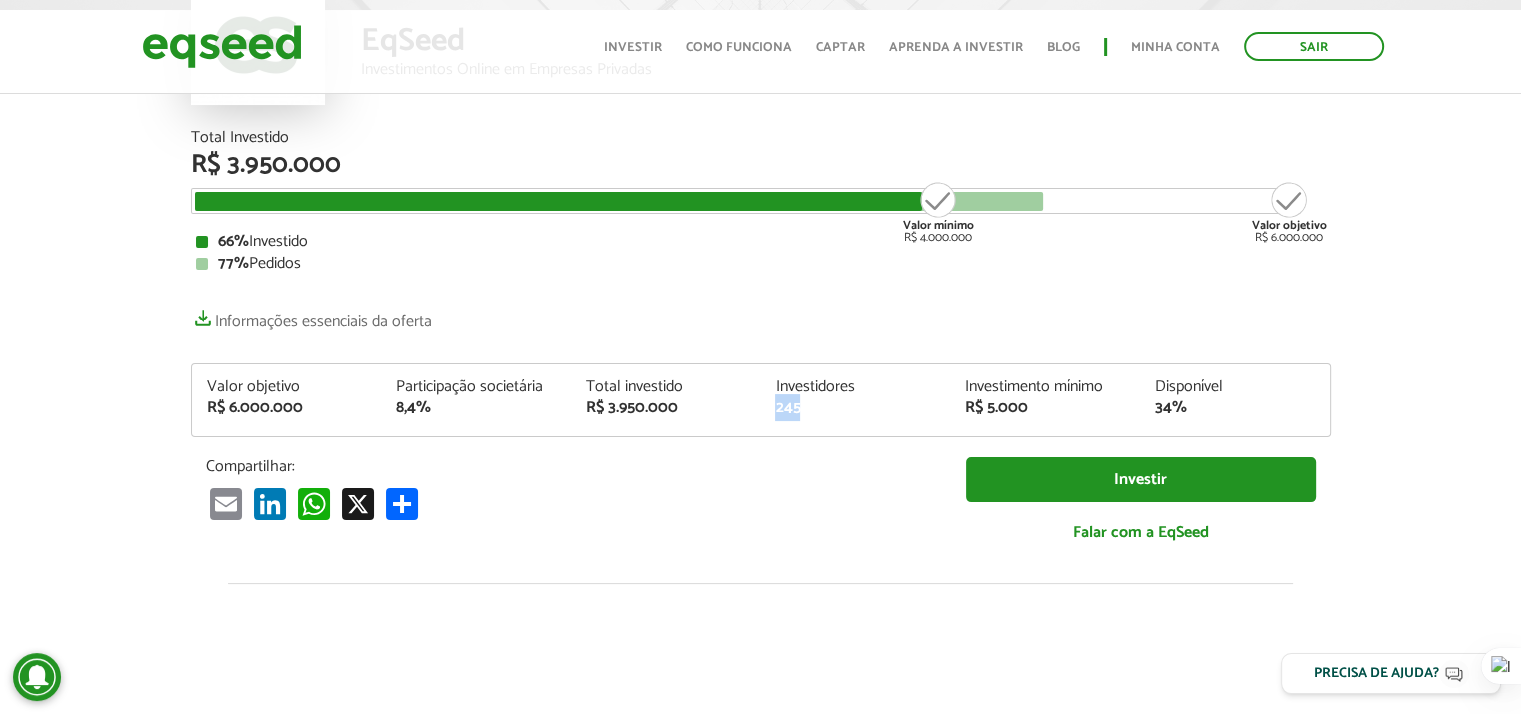 drag, startPoint x: 810, startPoint y: 409, endPoint x: 769, endPoint y: 409, distance: 41 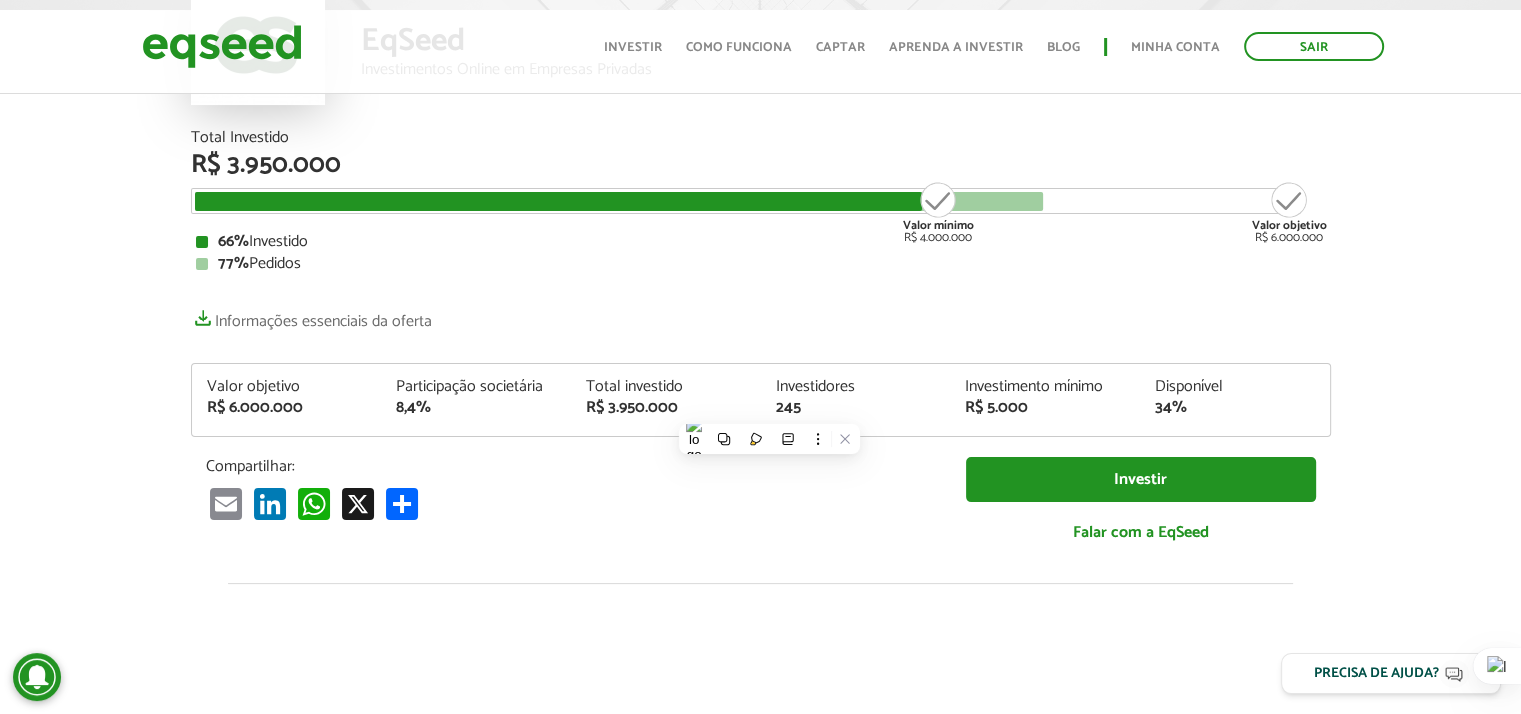click on "Total Investido
R$ 3.950.000
Valor mínimo R$ 4.000.000
Valor objetivo R$ 6.000.000
66%  Investido
77%  Pedidos
Informações essenciais da oferta
Valor objetivo
R$ 6.000.000
Participação societária
8,4%
Total investido
R$ 3.950.000
Investidores
245
Investimento mínimo
R$ 5.000
Disponível
34%" at bounding box center [761, 346] 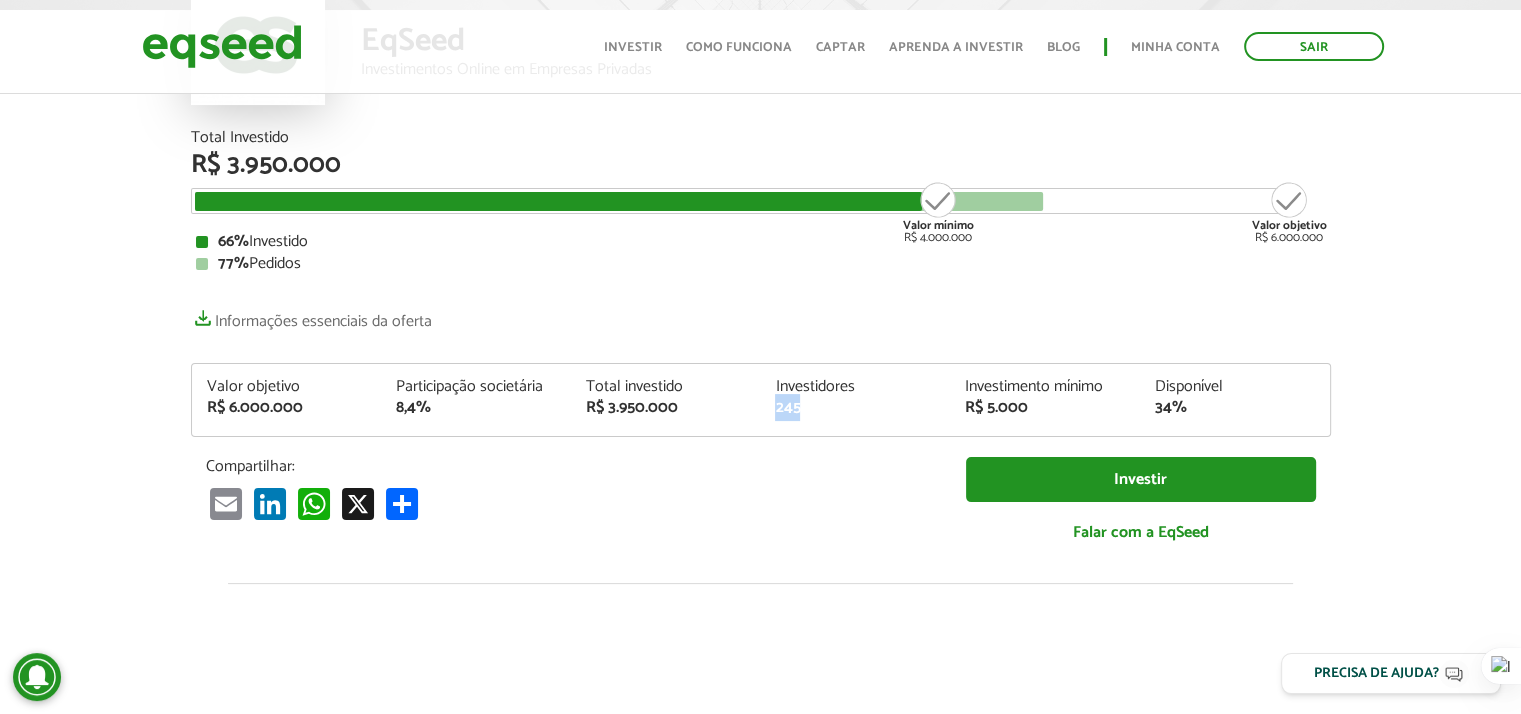 drag, startPoint x: 819, startPoint y: 401, endPoint x: 773, endPoint y: 405, distance: 46.173584 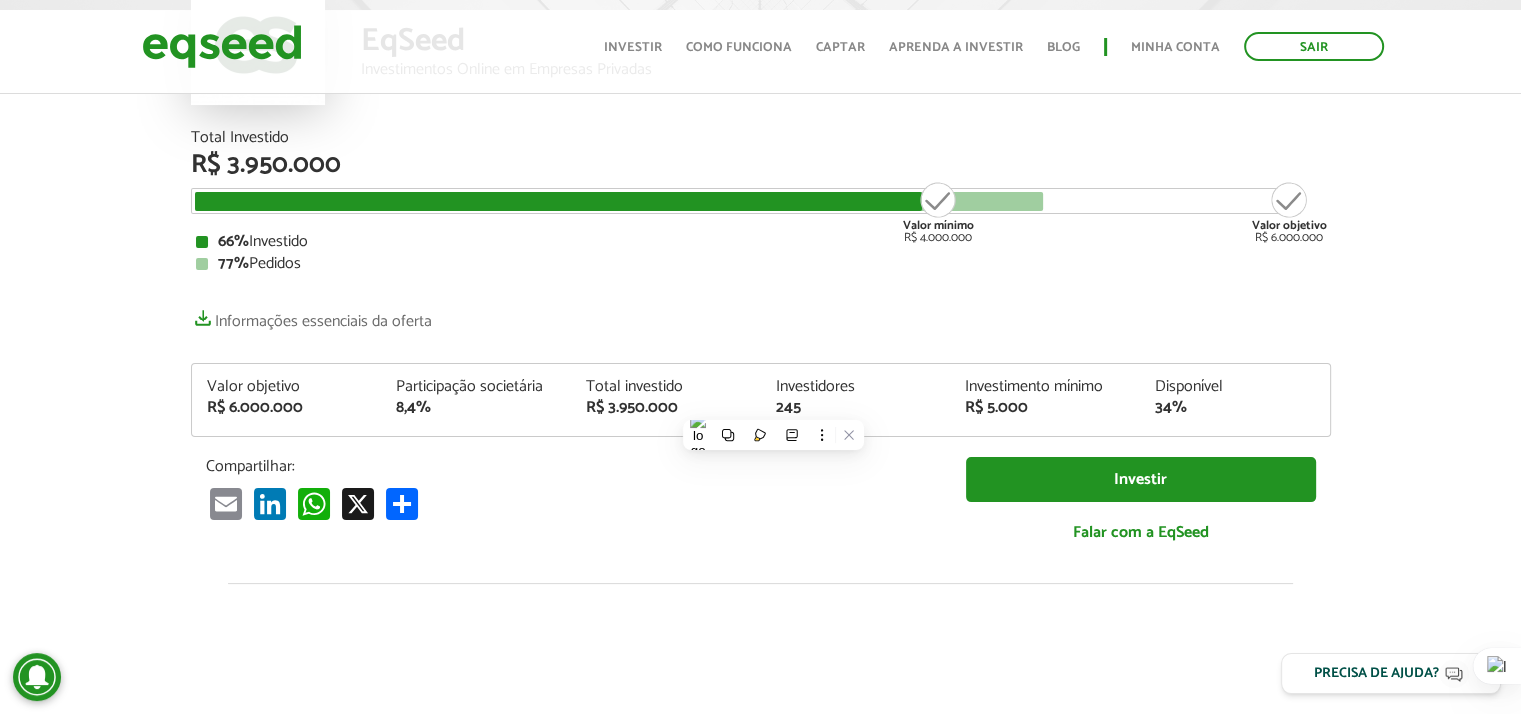 click on "Total Investido
R$ 3.950.000
Valor mínimo R$ 4.000.000
Valor objetivo R$ 6.000.000
66%  Investido
77%  Pedidos
Informações essenciais da oferta
Valor objetivo
R$ 6.000.000
Participação societária
8,4%
Total investido
R$ 3.950.000
Investidores
245
Investimento mínimo
R$ 5.000
Disponível
34%" at bounding box center (761, 346) 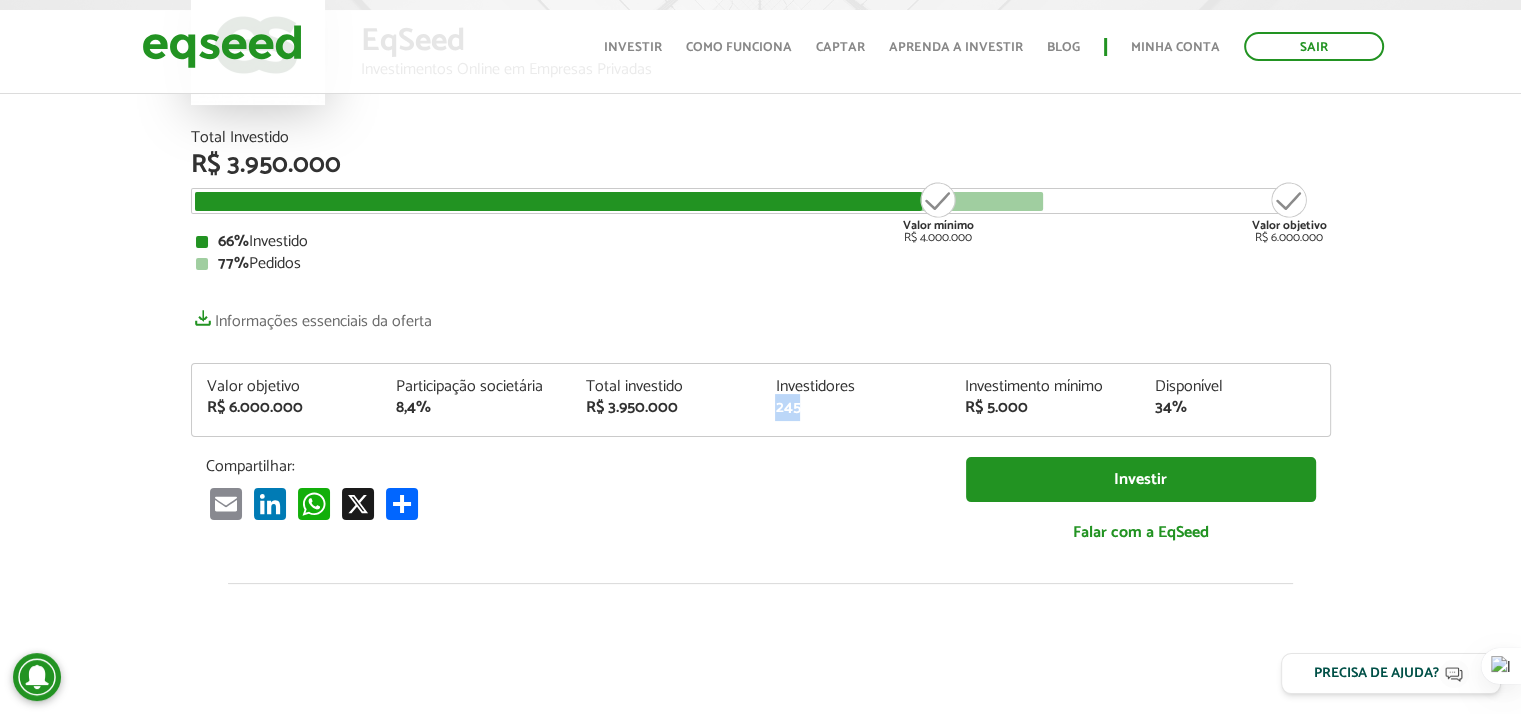 drag, startPoint x: 793, startPoint y: 405, endPoint x: 772, endPoint y: 402, distance: 21.213203 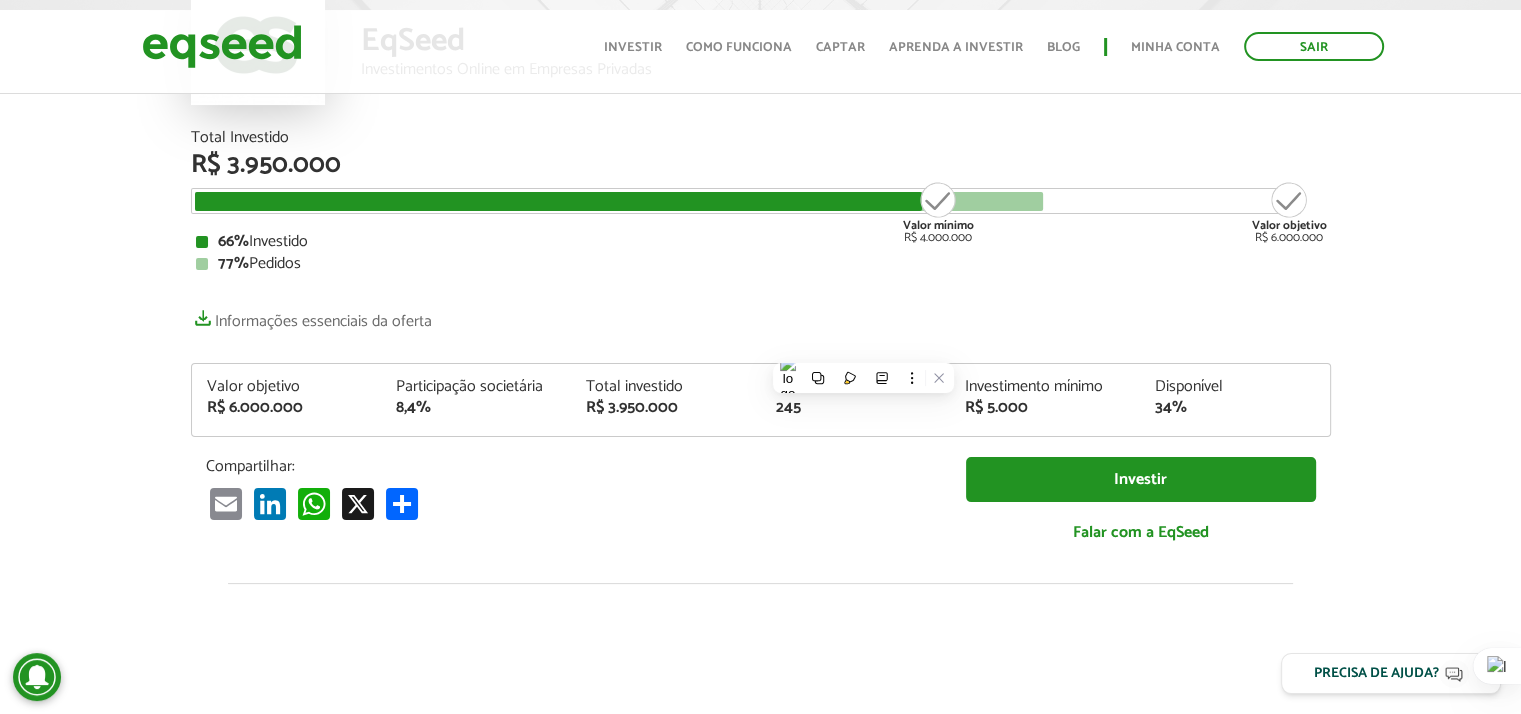 click on "Informações essenciais da oferta" at bounding box center (761, 316) 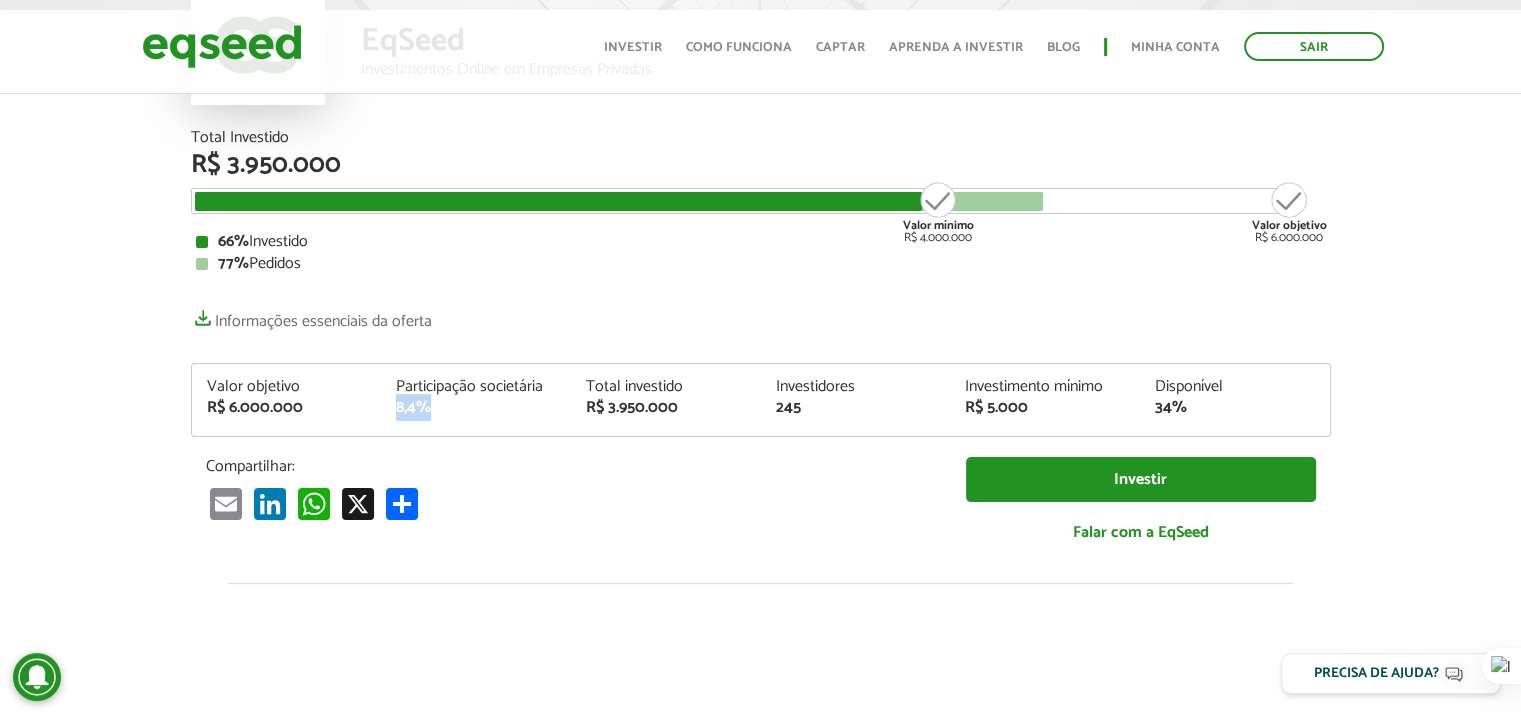 drag, startPoint x: 434, startPoint y: 408, endPoint x: 392, endPoint y: 409, distance: 42.0119 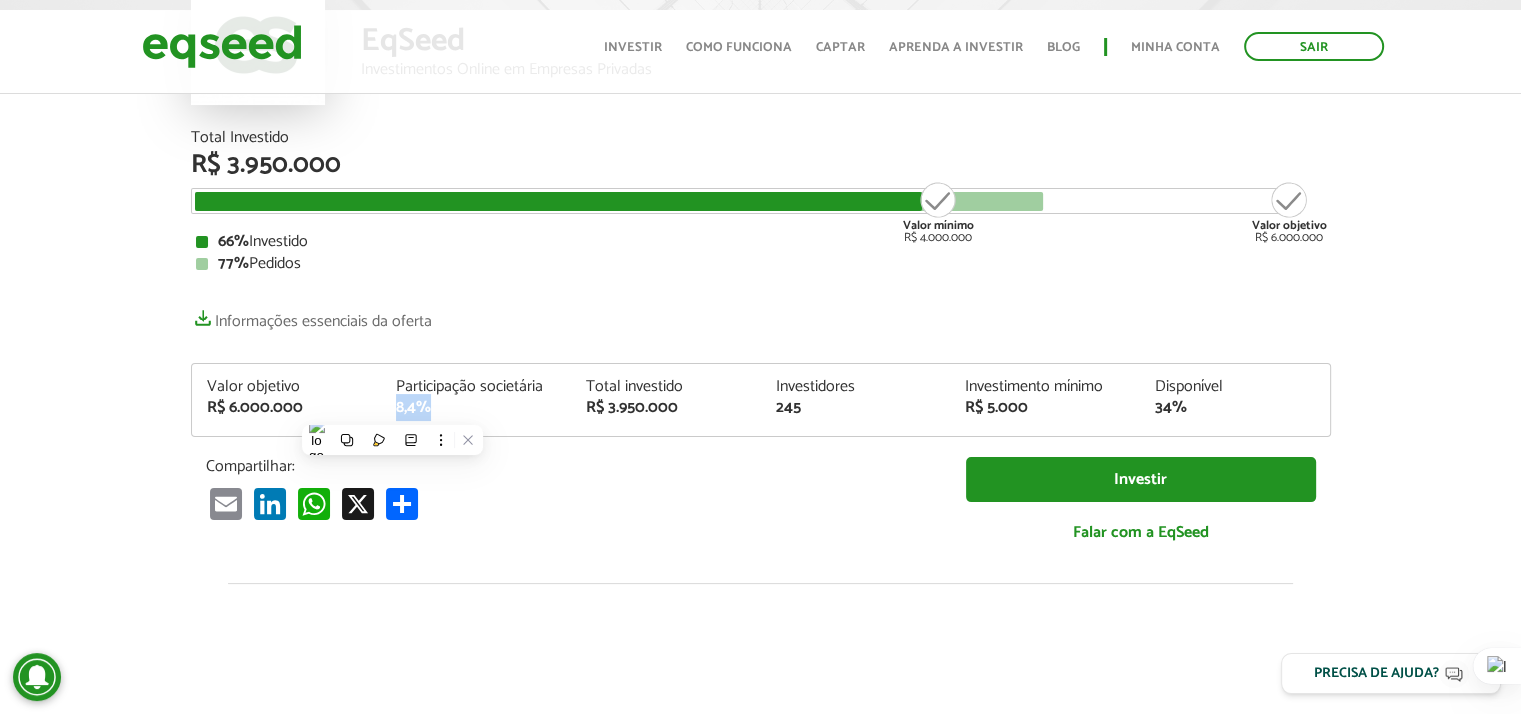 click on "Total Investido
R$ 3.950.000
Valor mínimo R$ 4.000.000
Valor objetivo R$ 6.000.000
66%  Investido
77%  Pedidos
Informações essenciais da oferta
Valor objetivo
R$ 6.000.000
Participação societária
8,4%
Total investido
R$ 3.950.000
Investidores
245
Investimento mínimo
R$ 5.000
Disponível
34%" at bounding box center [761, 346] 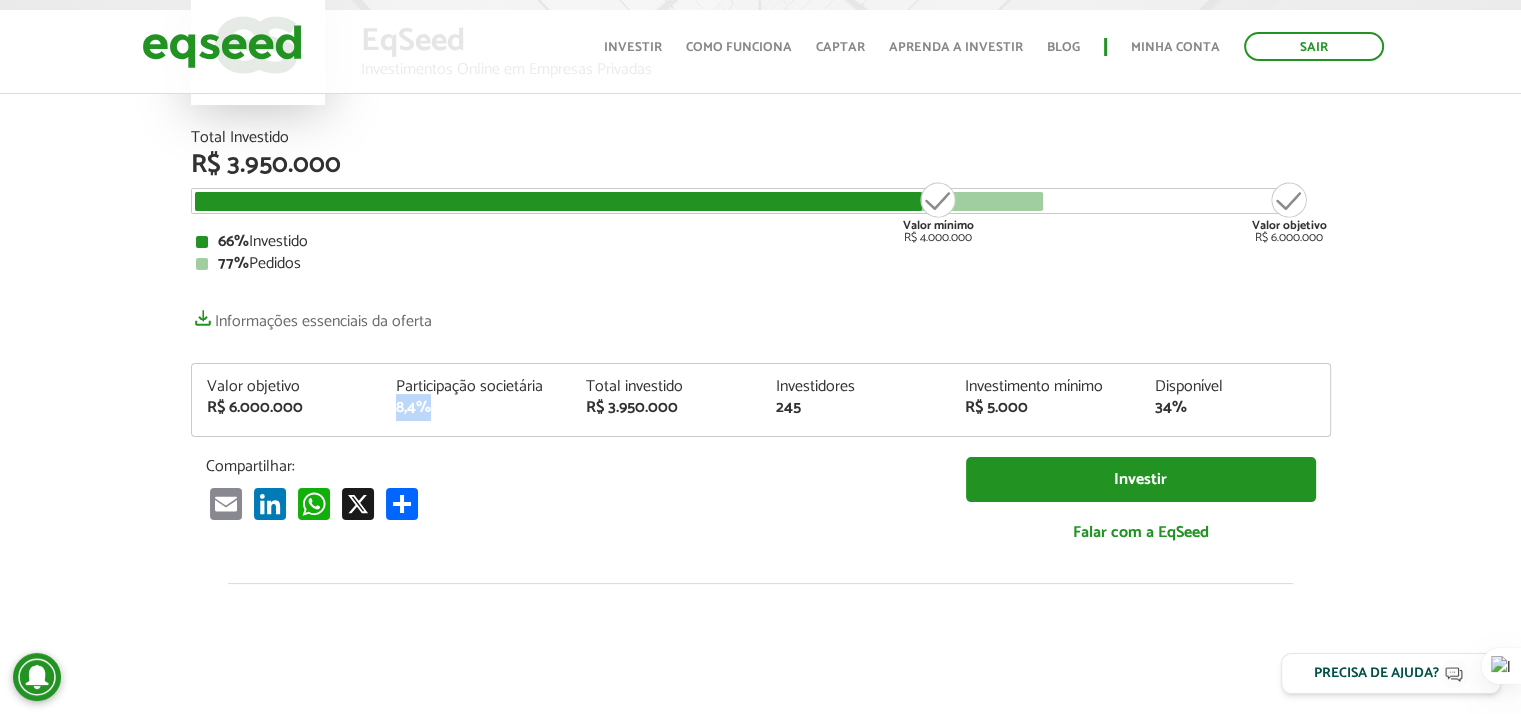 drag, startPoint x: 390, startPoint y: 405, endPoint x: 452, endPoint y: 405, distance: 62 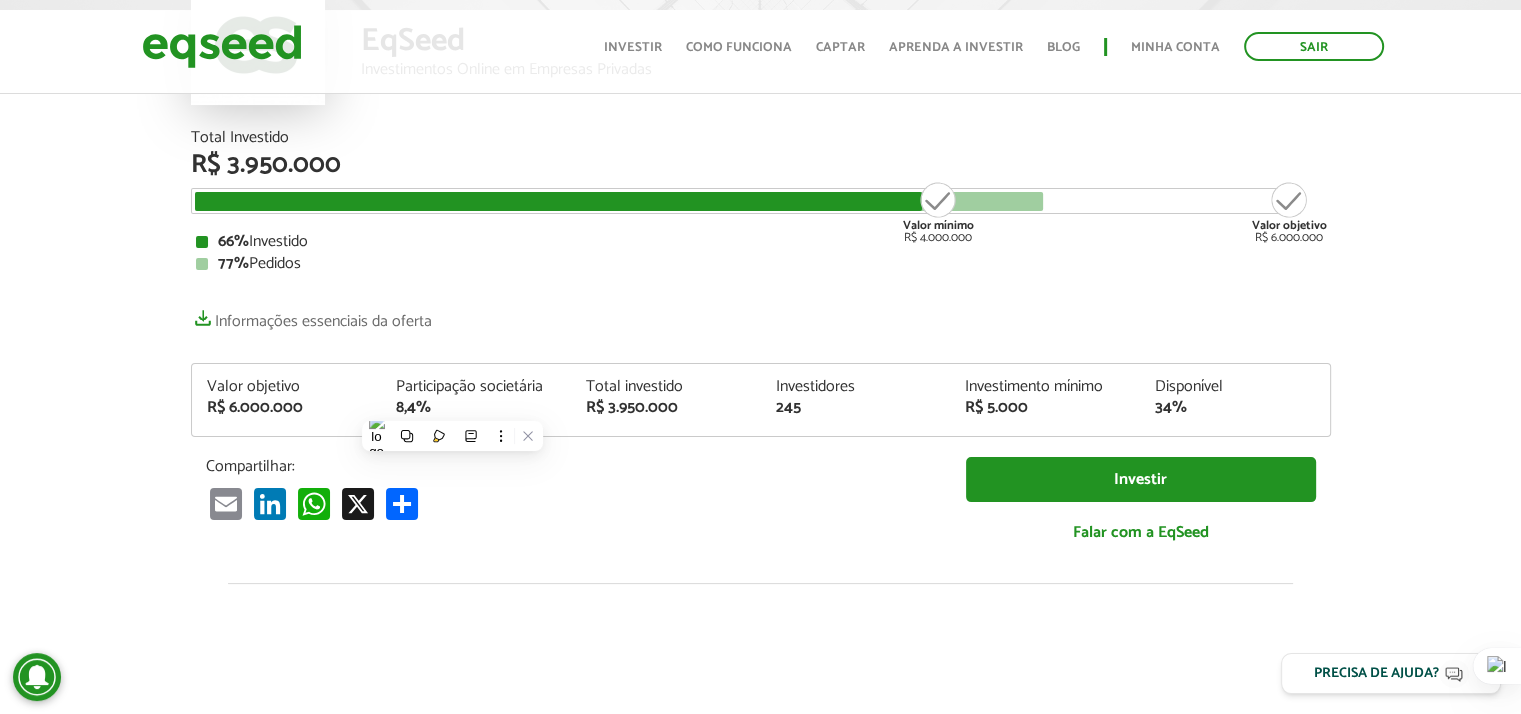 click on "Total Investido
R$ 3.950.000
Valor mínimo R$ 4.000.000
Valor objetivo R$ 6.000.000
66%  Investido
77%  Pedidos
Informações essenciais da oferta
Valor objetivo
R$ 6.000.000
Participação societária
8,4%
Total investido
R$ 3.950.000
Investidores
245
Investimento mínimo
R$ 5.000
Disponível
34%" at bounding box center (761, 346) 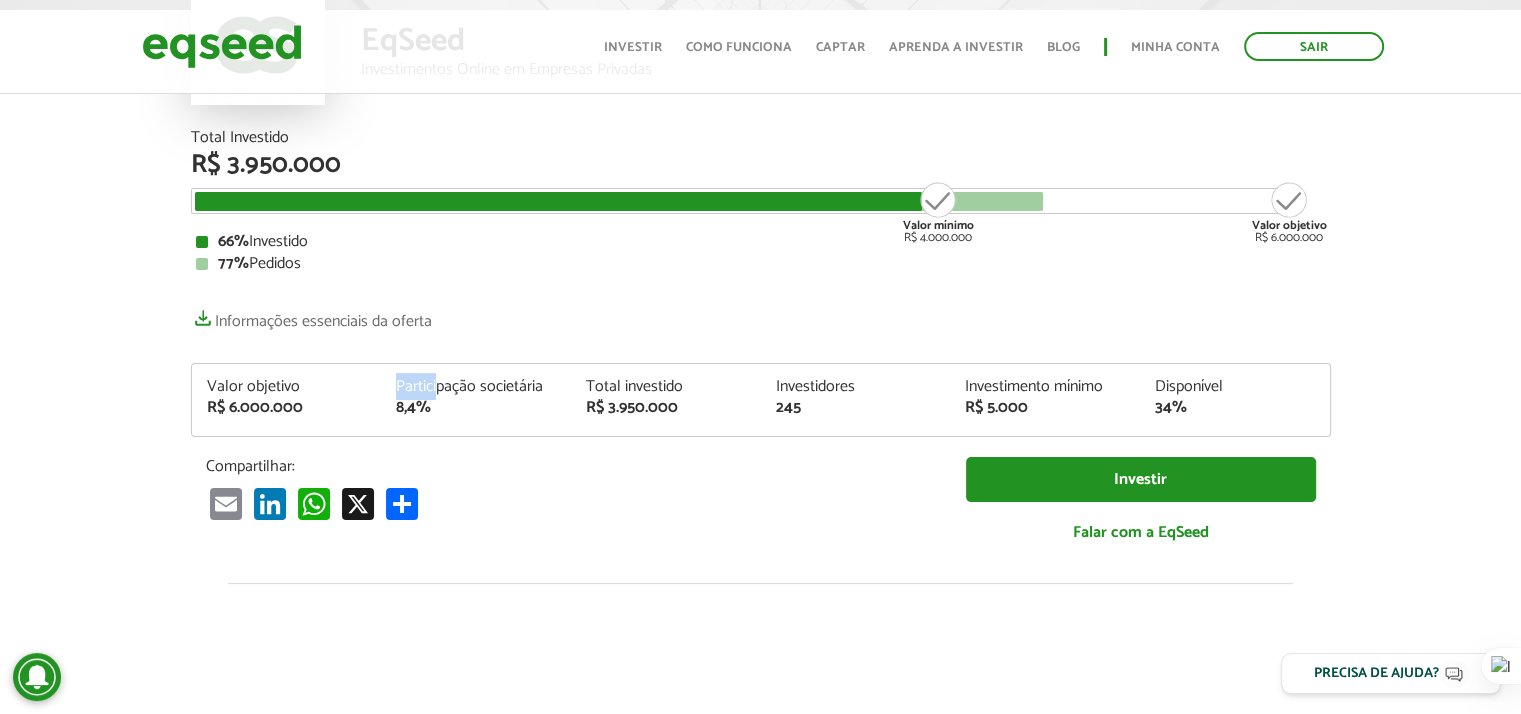 drag, startPoint x: 438, startPoint y: 399, endPoint x: 377, endPoint y: 406, distance: 61.400326 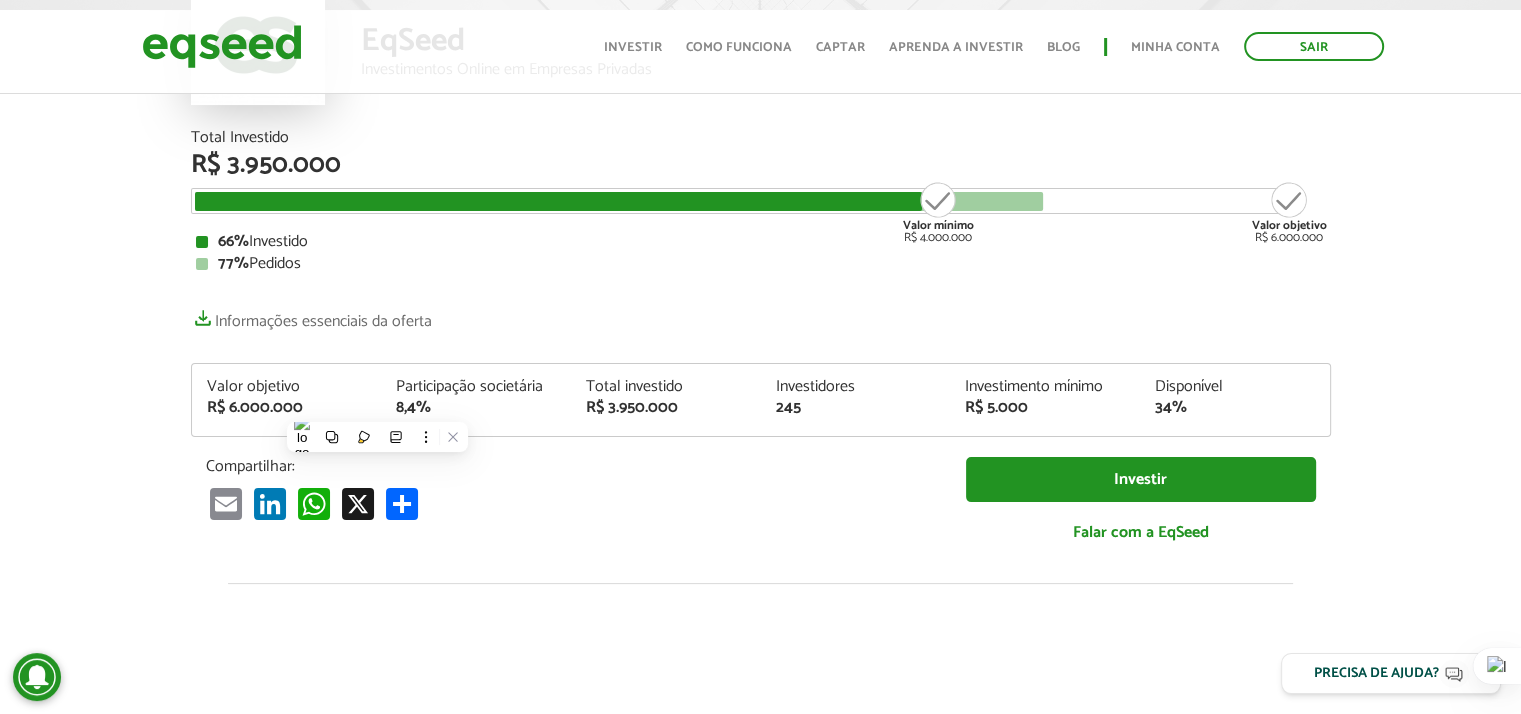 click on "Participação societária
8,4%" at bounding box center (476, 397) 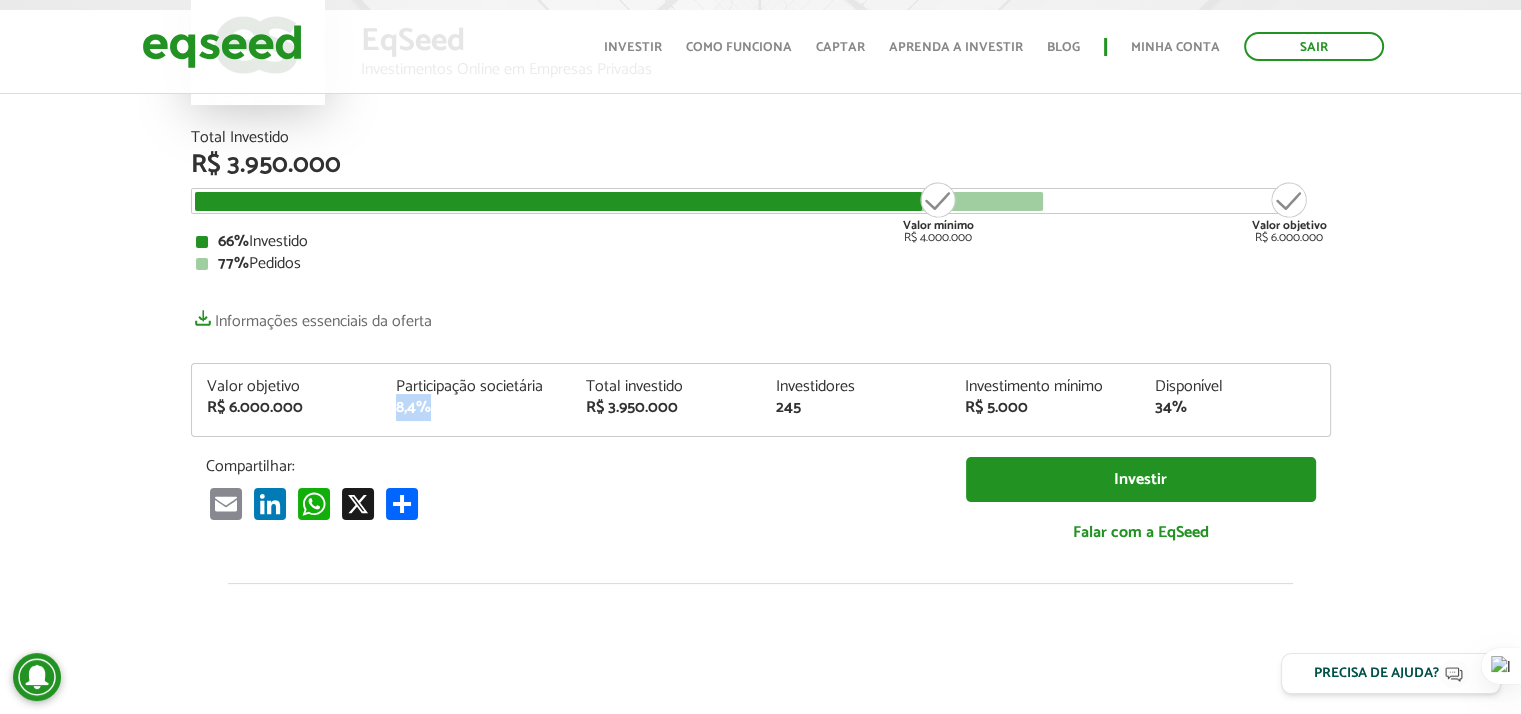 drag, startPoint x: 416, startPoint y: 410, endPoint x: 460, endPoint y: 411, distance: 44.011364 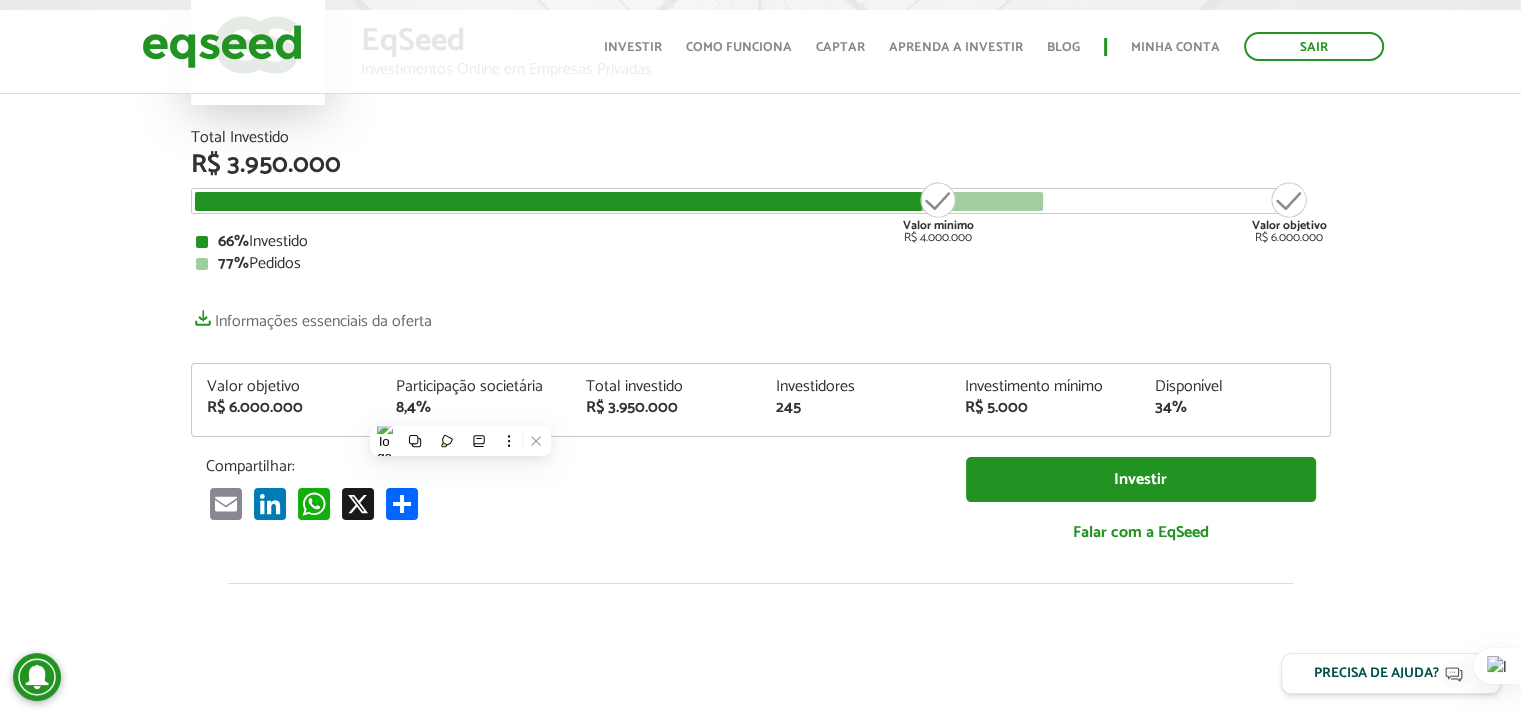 click on "Participação societária" at bounding box center (476, 387) 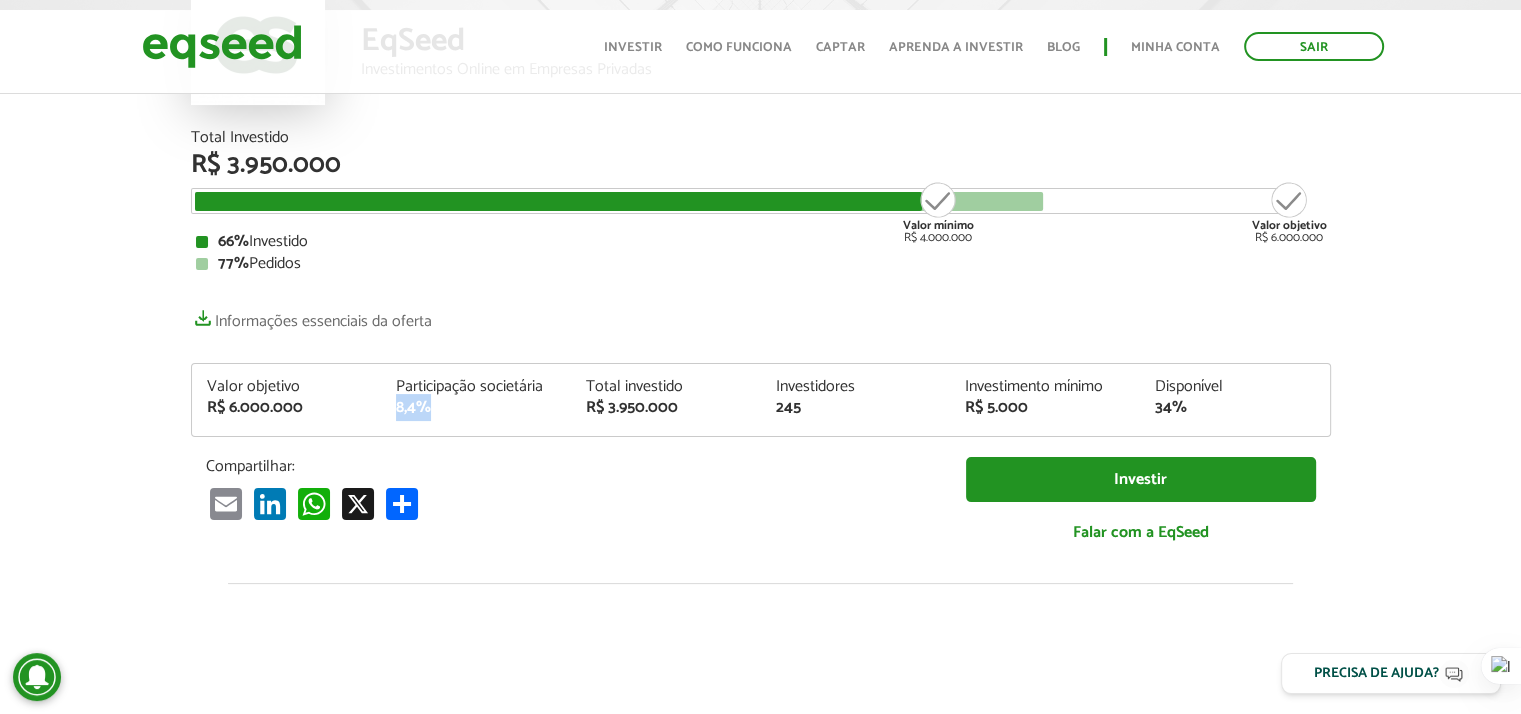 drag, startPoint x: 440, startPoint y: 411, endPoint x: 392, endPoint y: 411, distance: 48 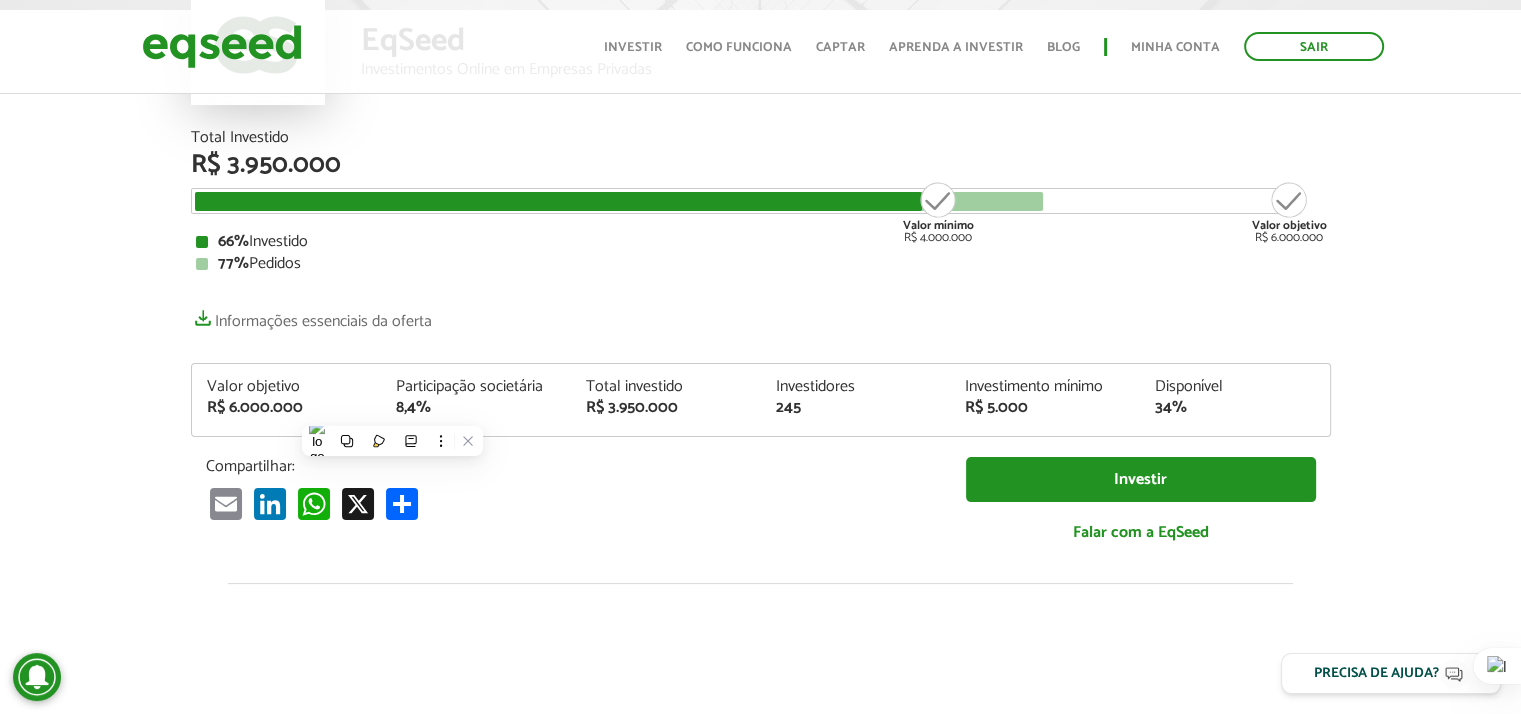 click on "Valor objetivo
R$ 6.000.000
Participação societária
8,4%
Total investido
R$ 3.950.000
Investidores
245
Investimento mínimo
R$ 5.000
Disponível
34%" at bounding box center (761, 400) 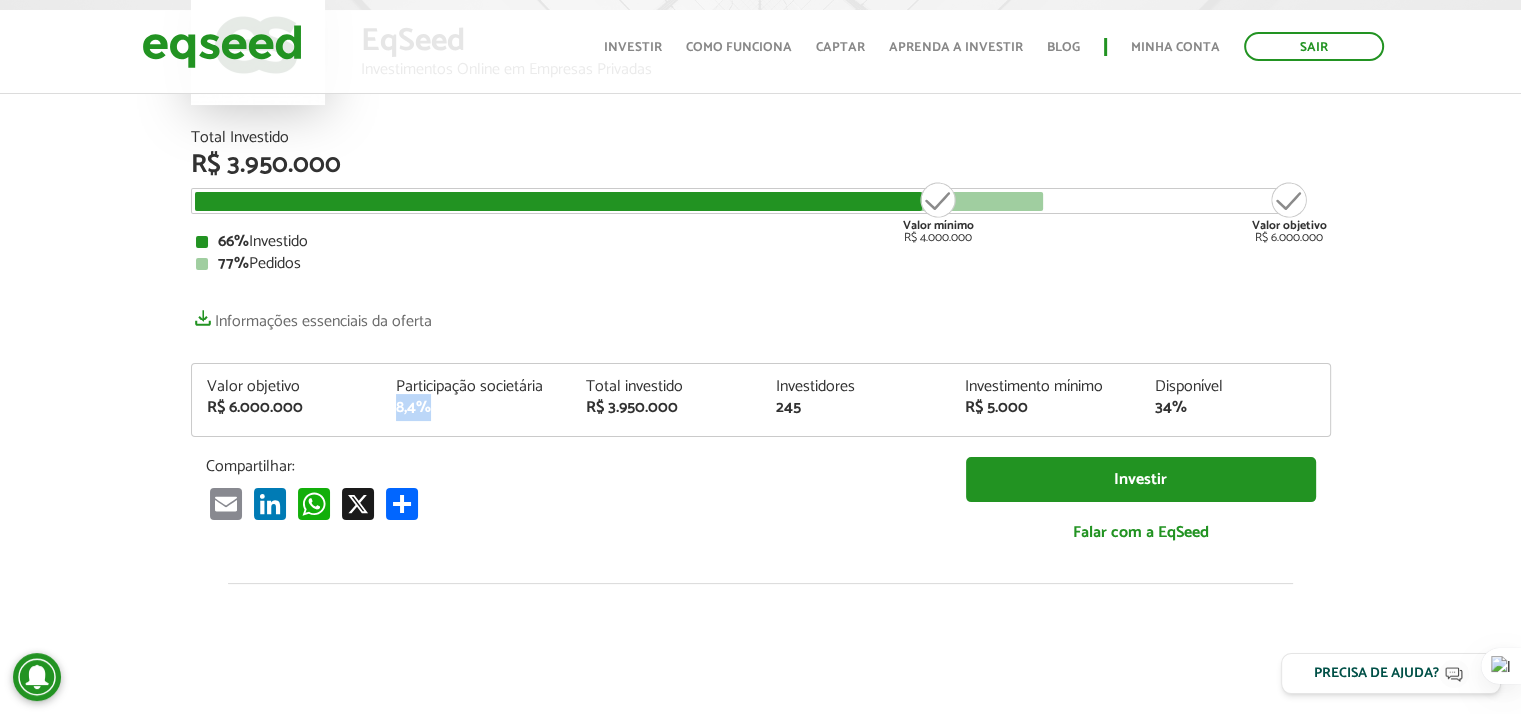 drag, startPoint x: 437, startPoint y: 406, endPoint x: 472, endPoint y: 401, distance: 35.35534 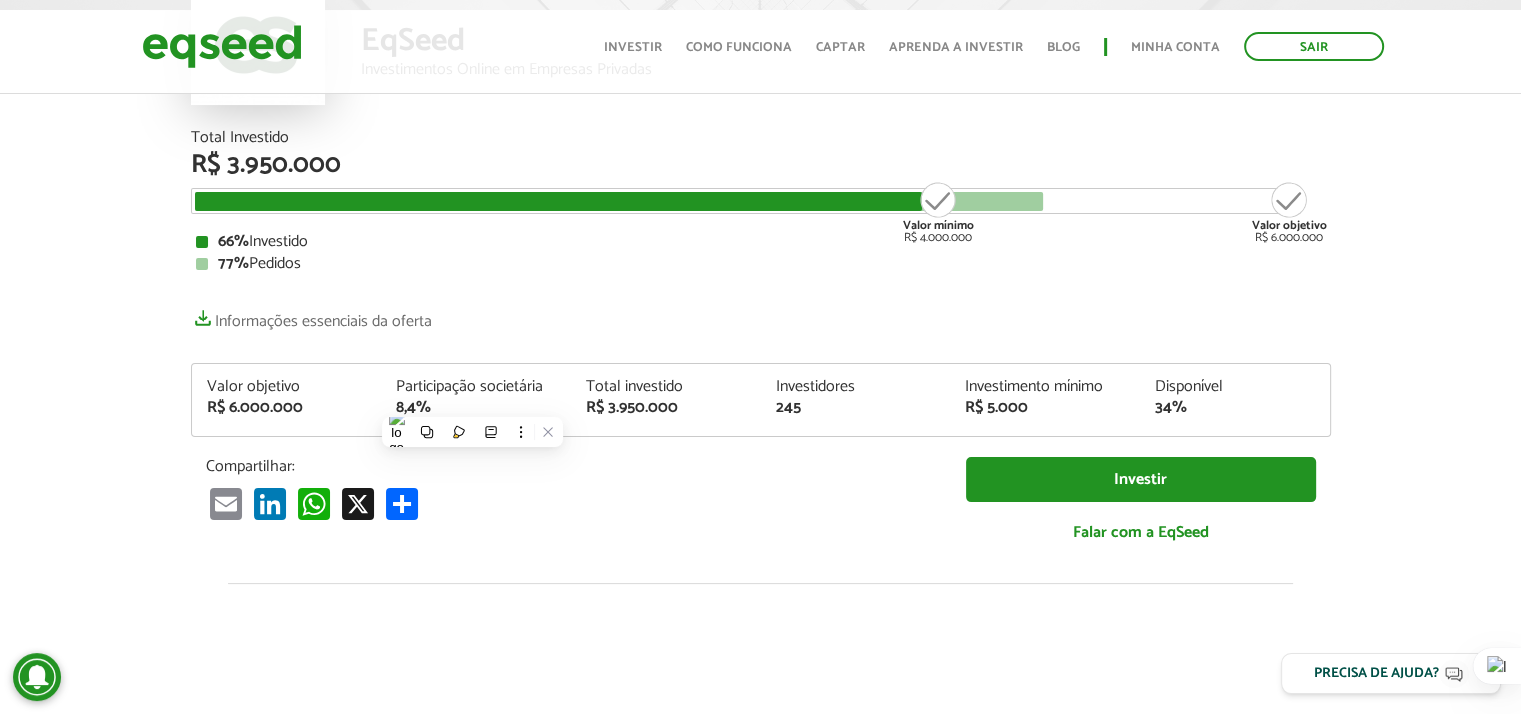 drag, startPoint x: 504, startPoint y: 373, endPoint x: 468, endPoint y: 392, distance: 40.706264 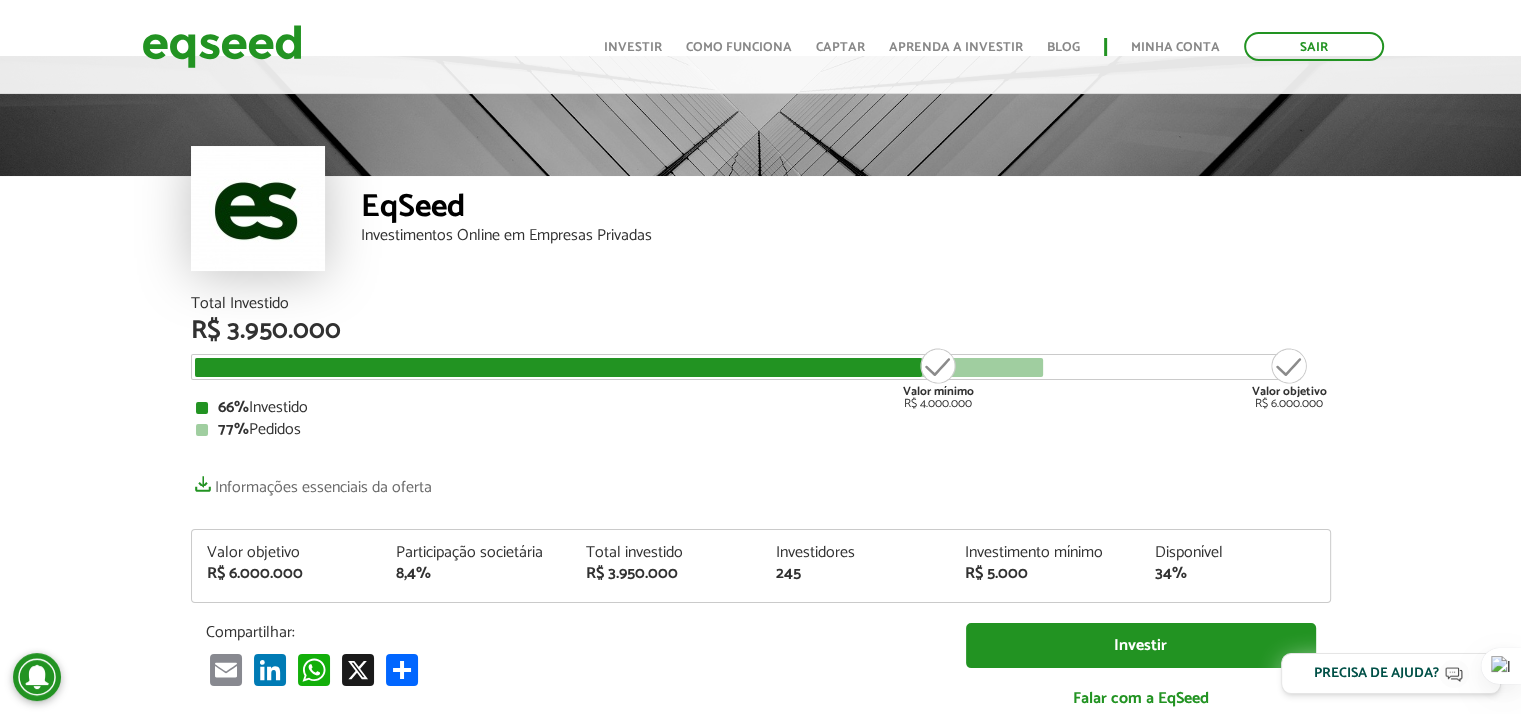 scroll, scrollTop: 0, scrollLeft: 0, axis: both 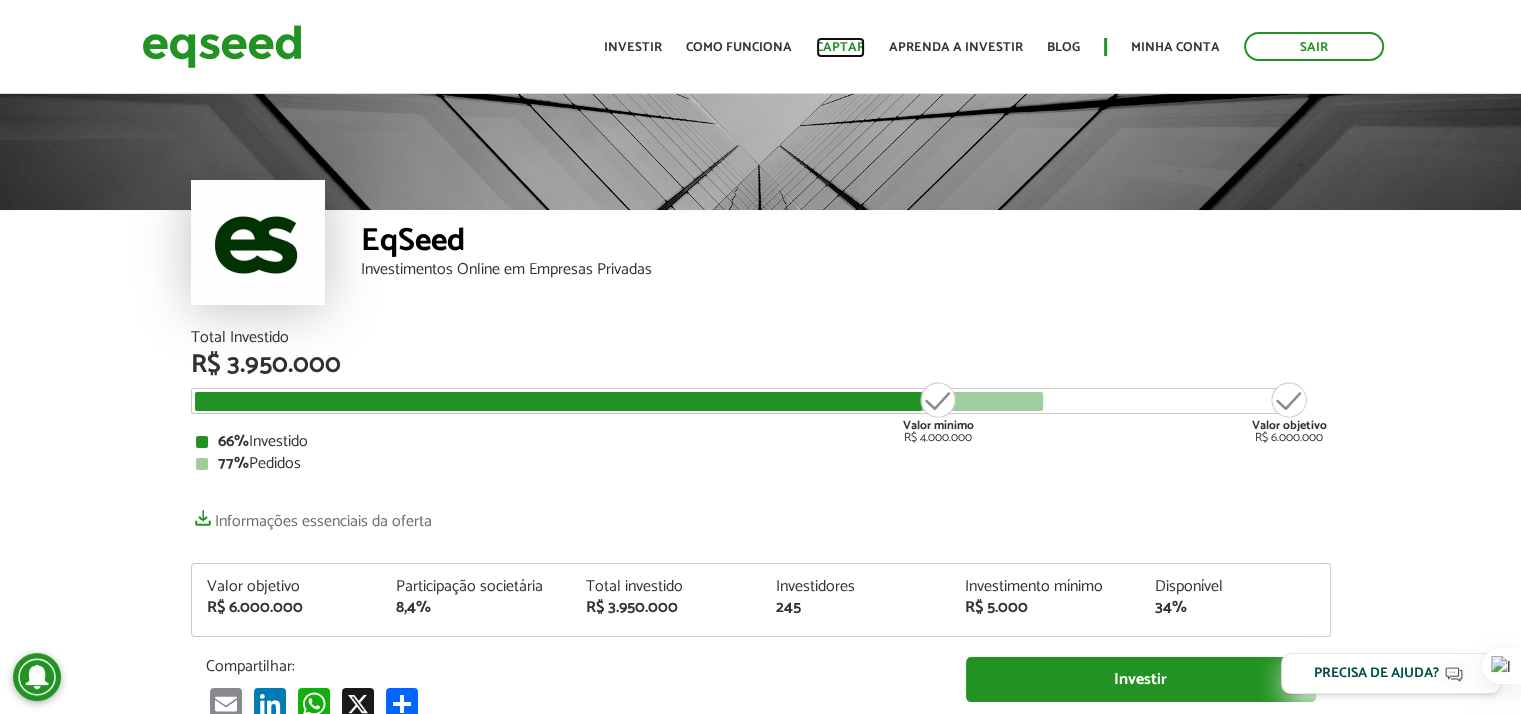 click on "Captar" at bounding box center (840, 47) 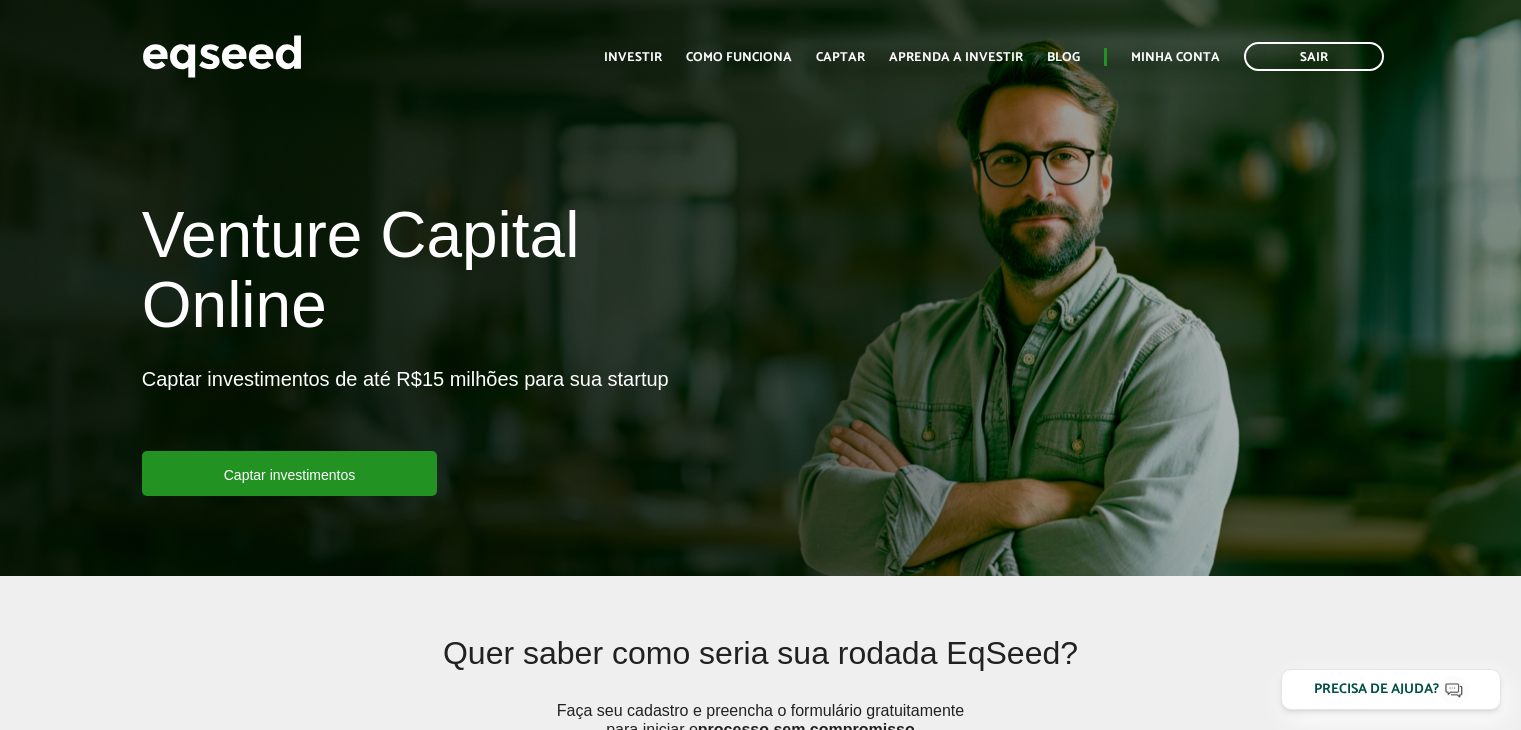 scroll, scrollTop: 0, scrollLeft: 0, axis: both 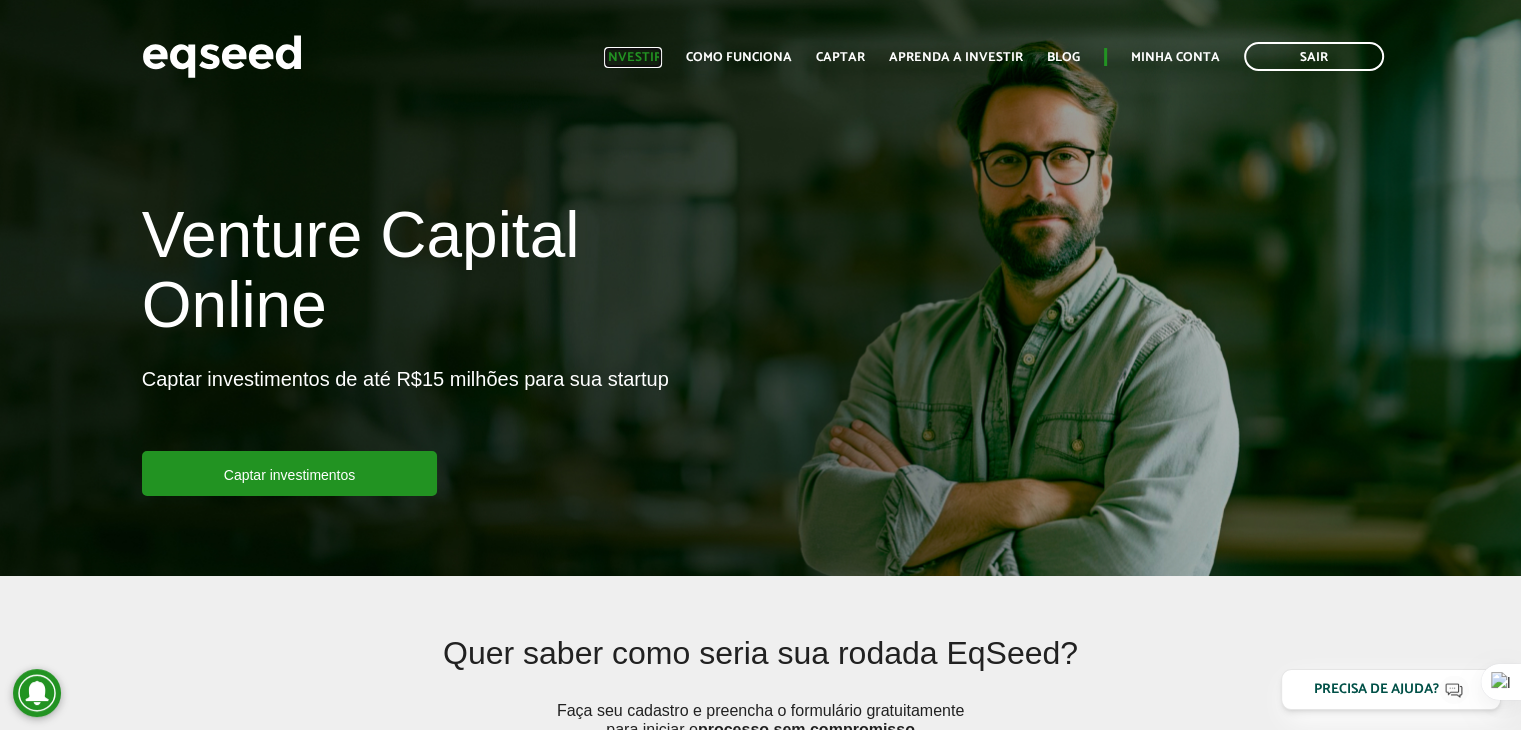 click on "Investir" at bounding box center (633, 57) 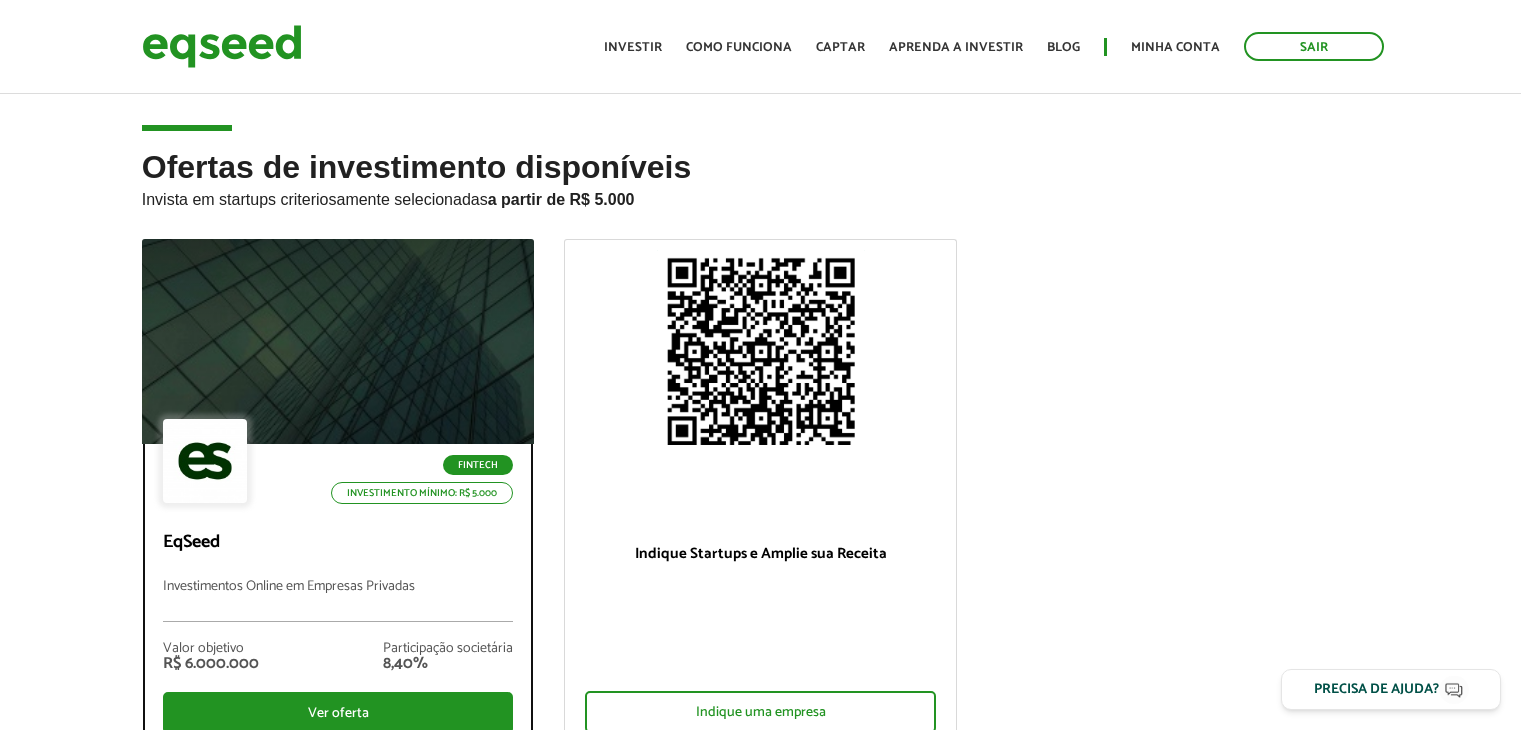 click on "EqSeed" at bounding box center (338, 543) 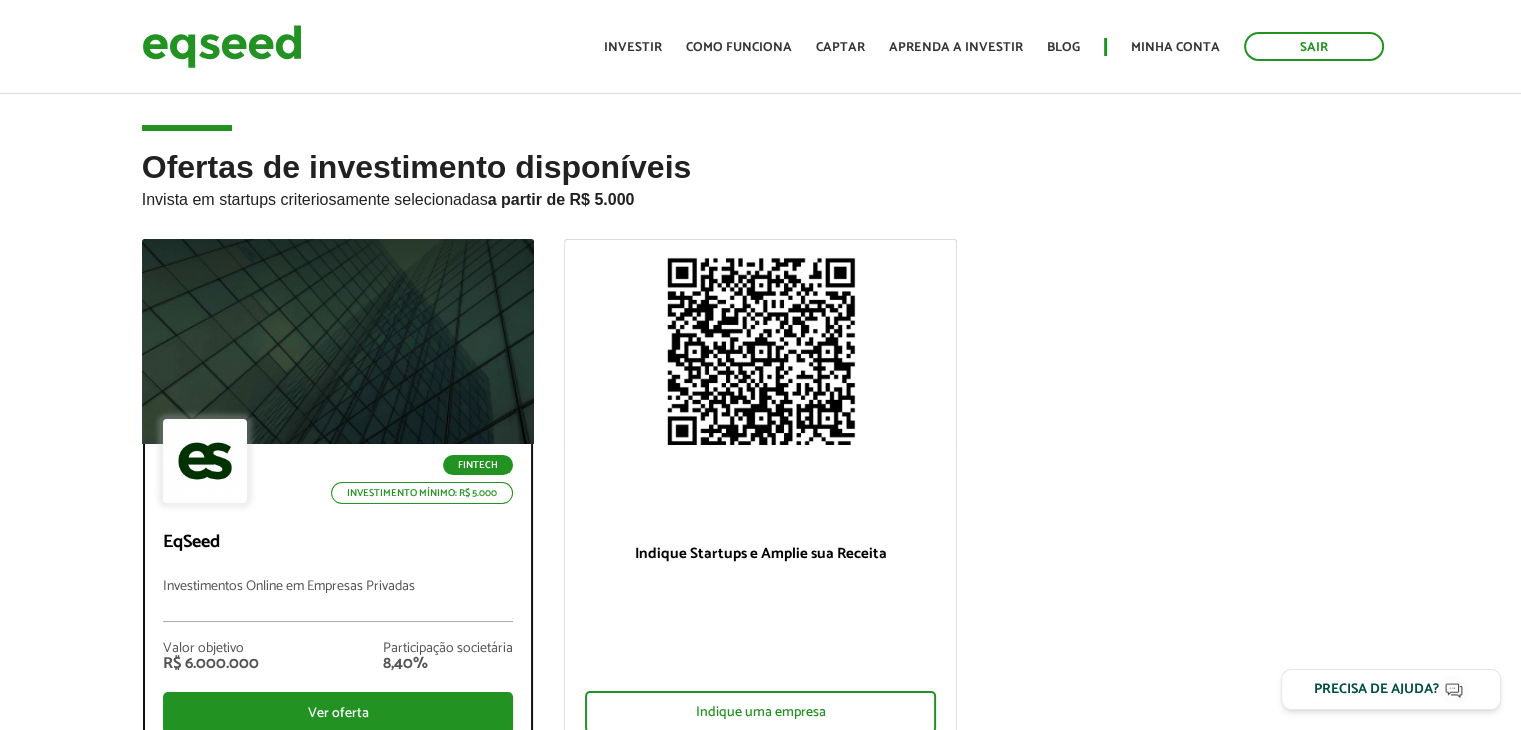 scroll, scrollTop: 0, scrollLeft: 0, axis: both 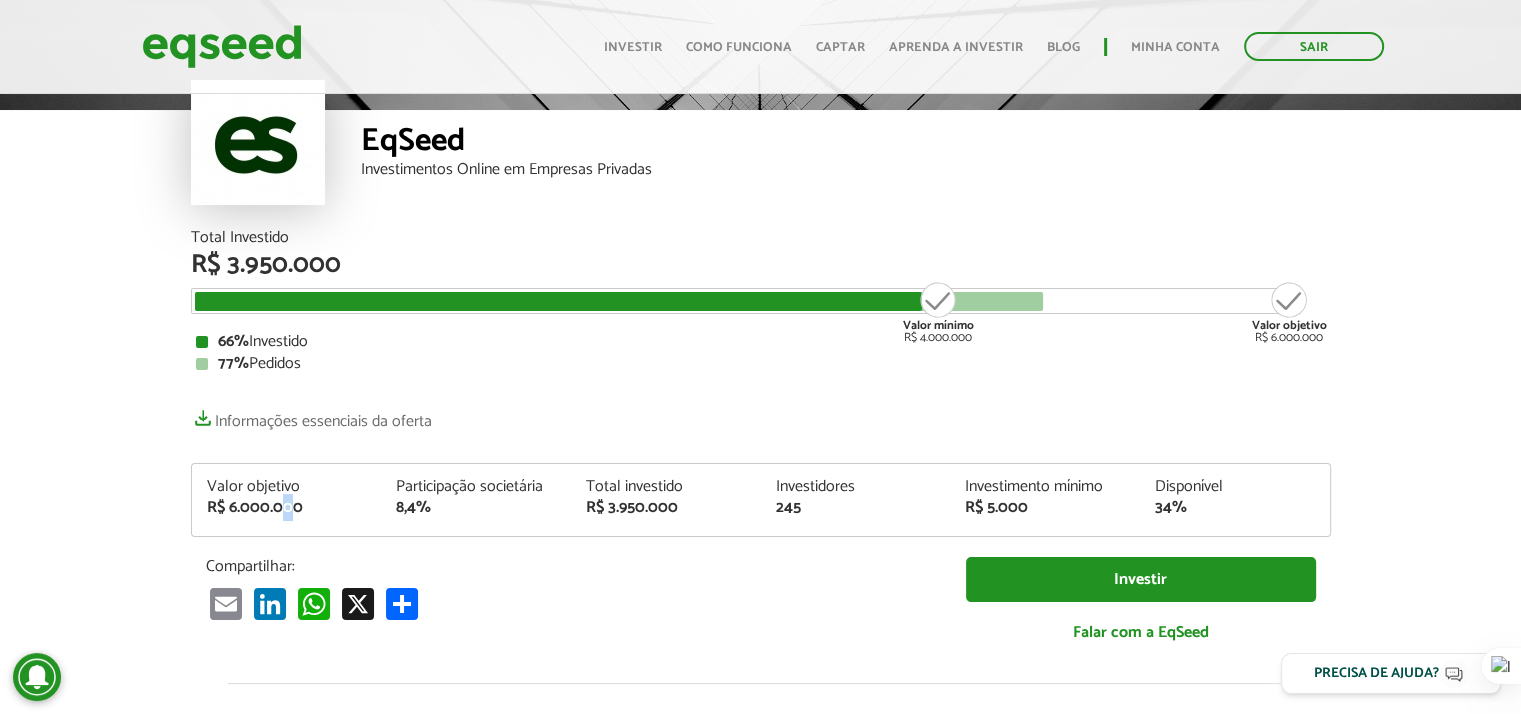 drag, startPoint x: 295, startPoint y: 510, endPoint x: 216, endPoint y: 503, distance: 79.30952 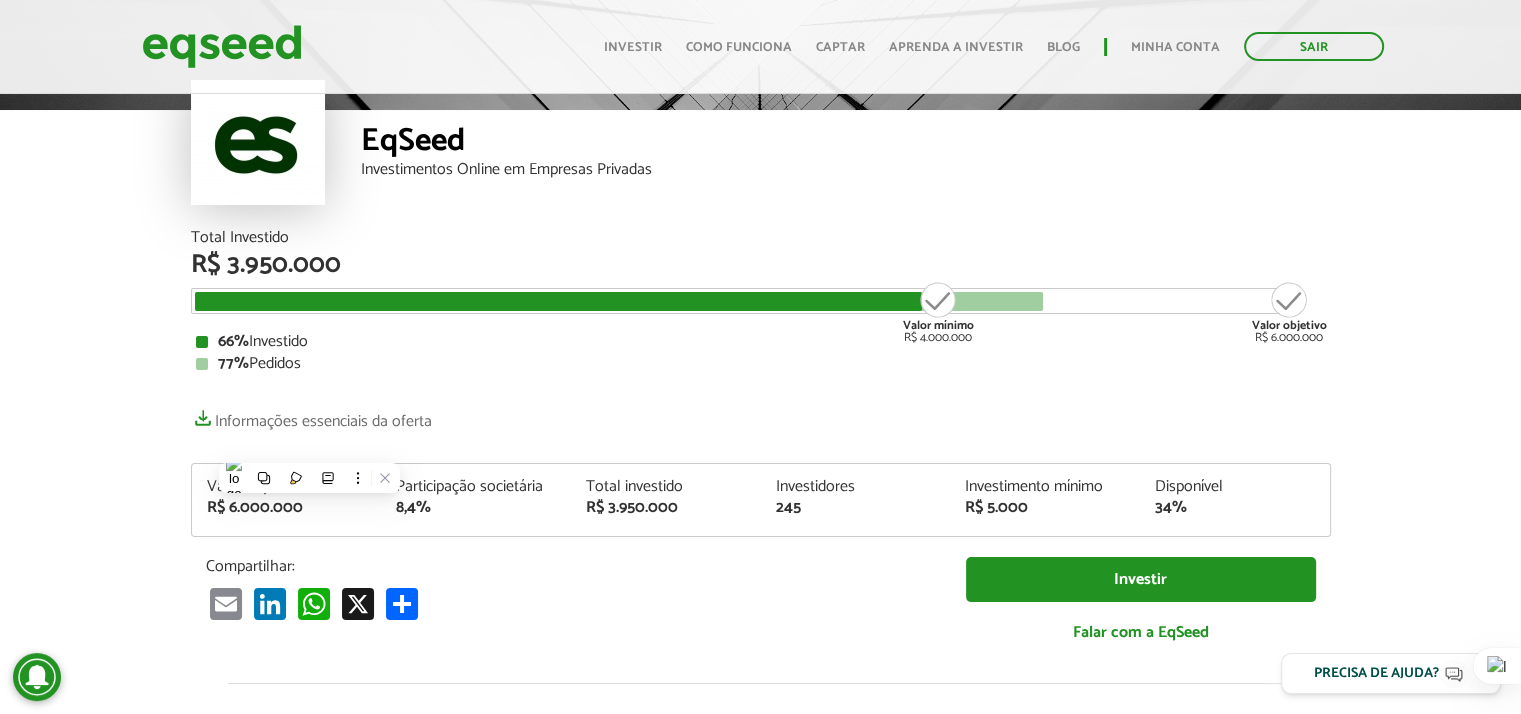 click on "8,4%" at bounding box center [476, 508] 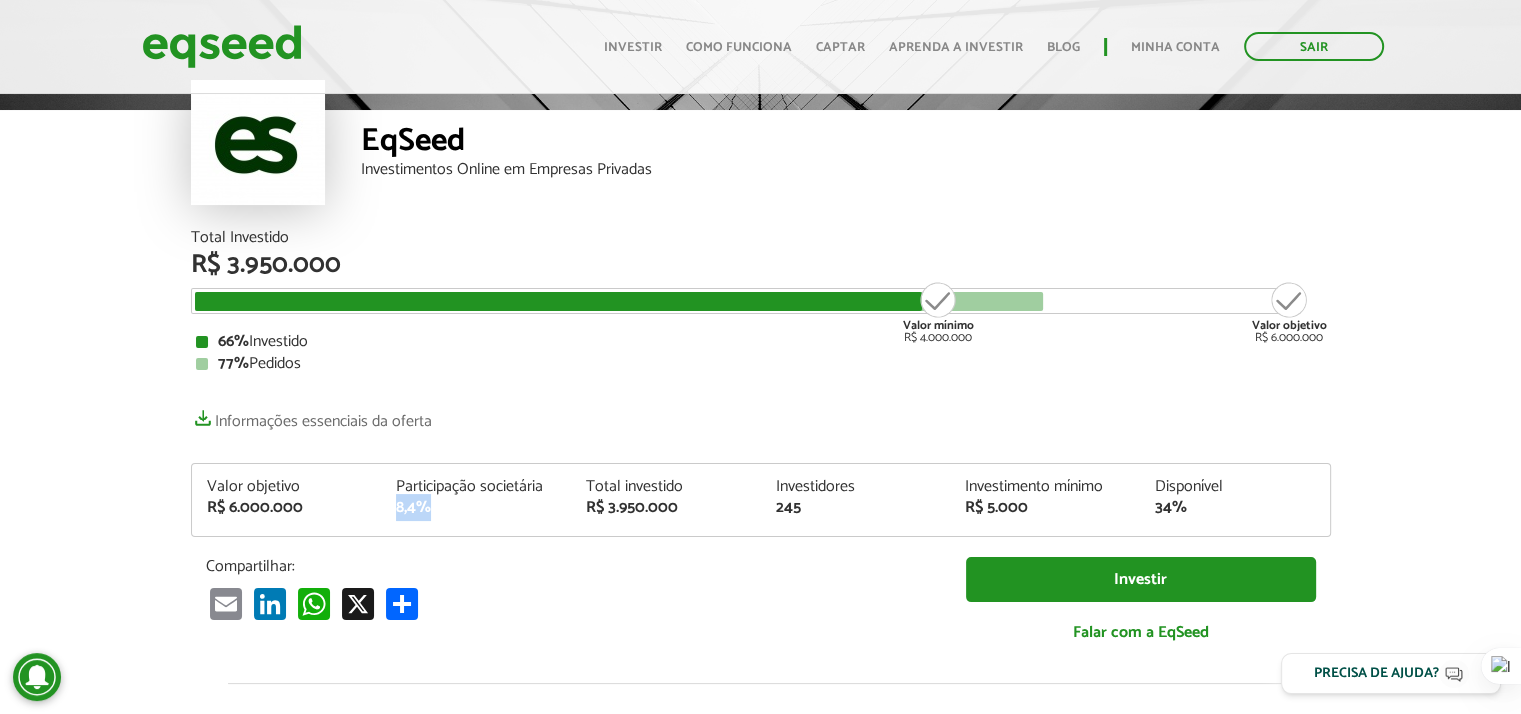 drag, startPoint x: 445, startPoint y: 504, endPoint x: 364, endPoint y: 511, distance: 81.3019 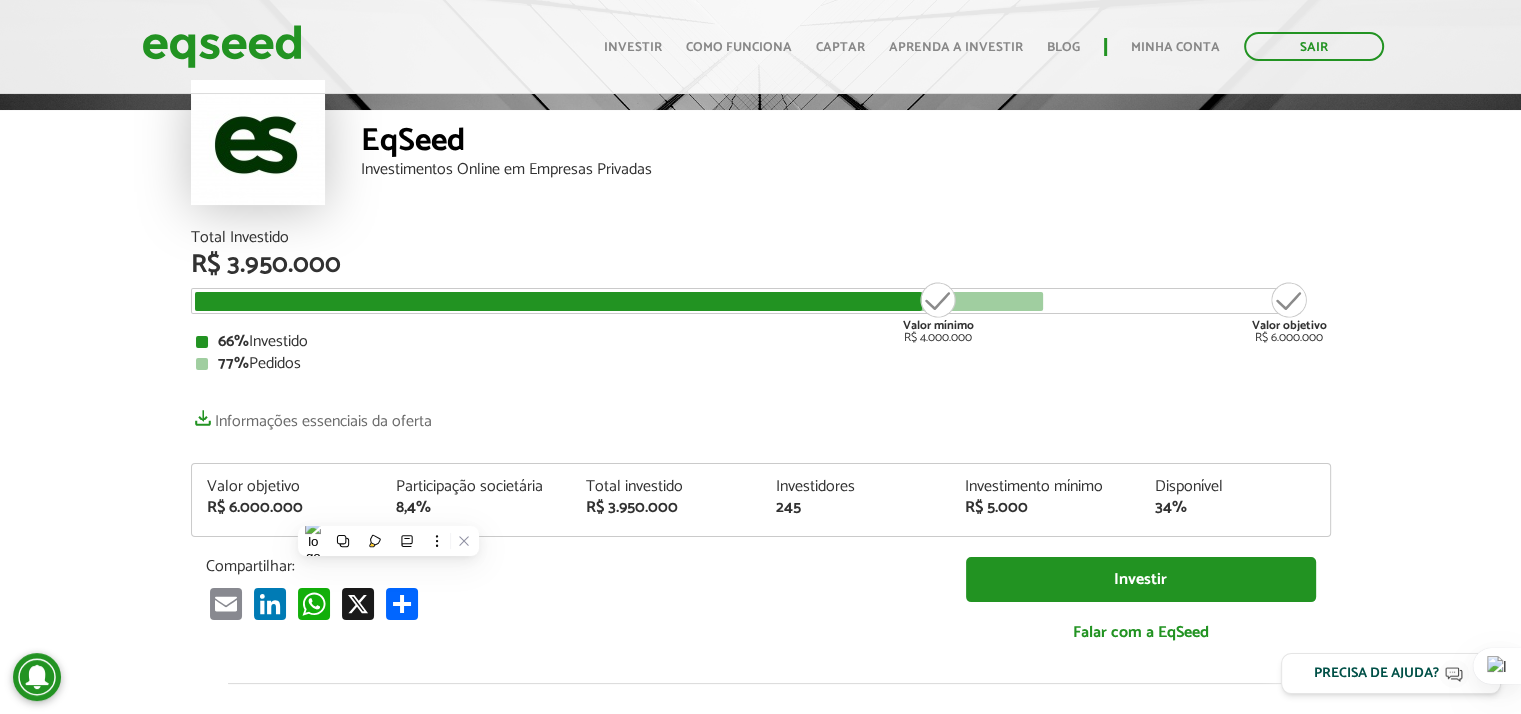 click on "Informações essenciais da oferta" at bounding box center [761, 416] 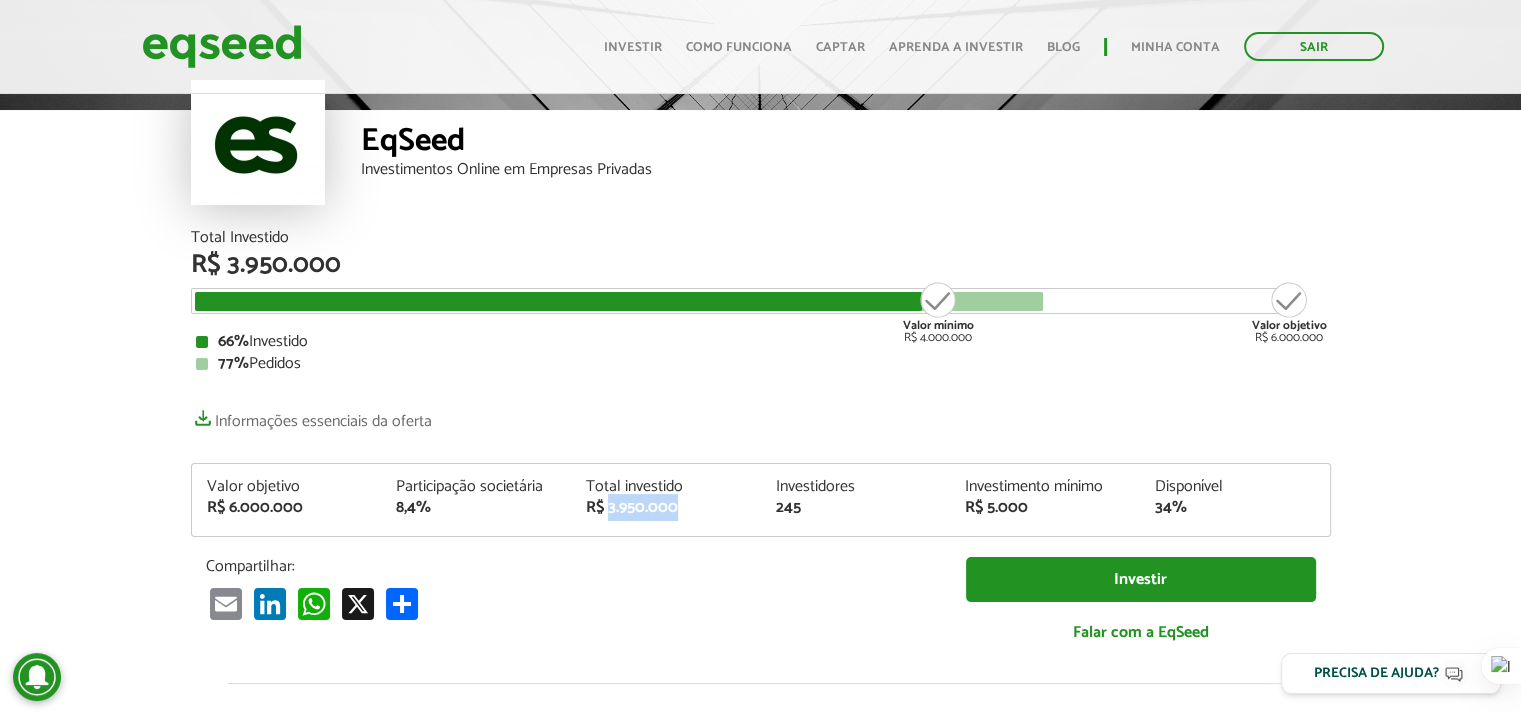 drag, startPoint x: 688, startPoint y: 511, endPoint x: 608, endPoint y: 508, distance: 80.05623 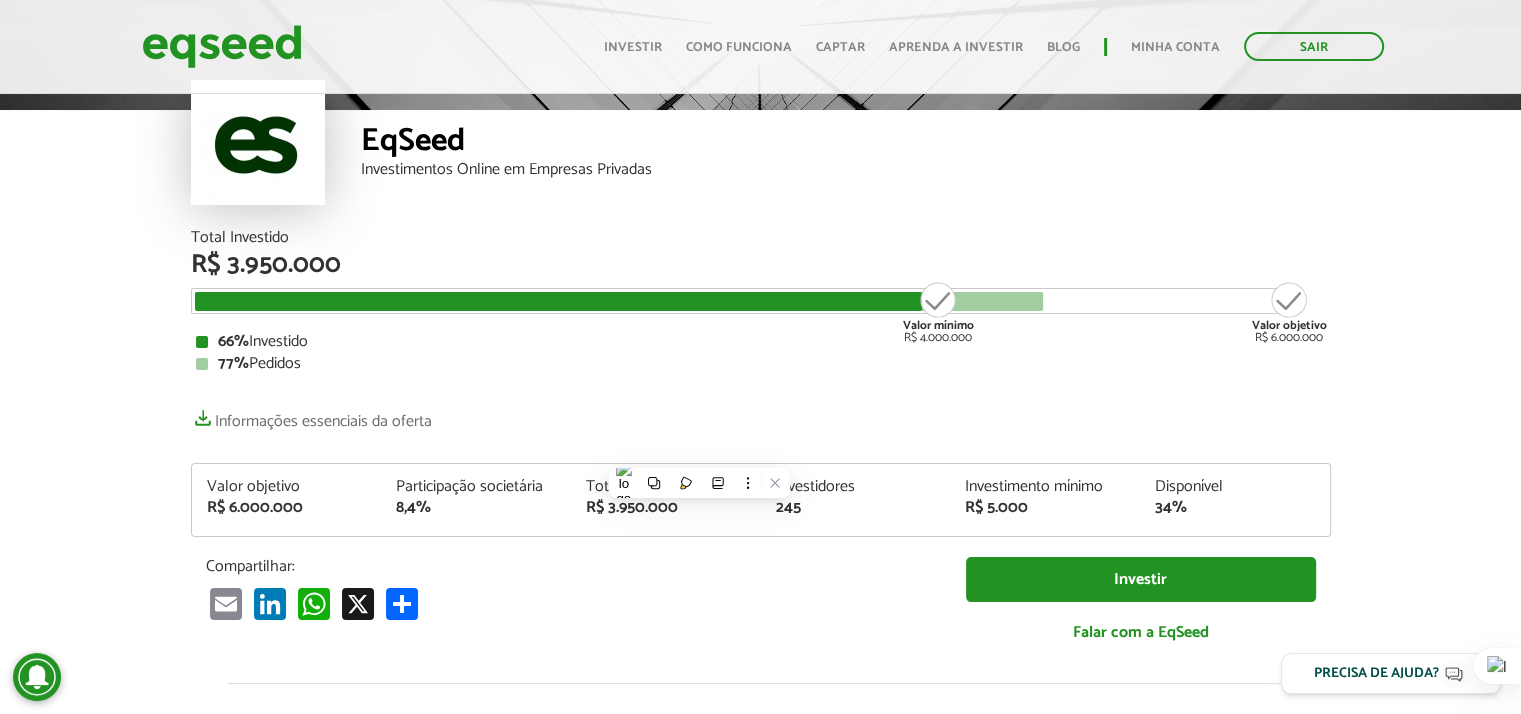 click on "Informações essenciais da oferta" at bounding box center (761, 416) 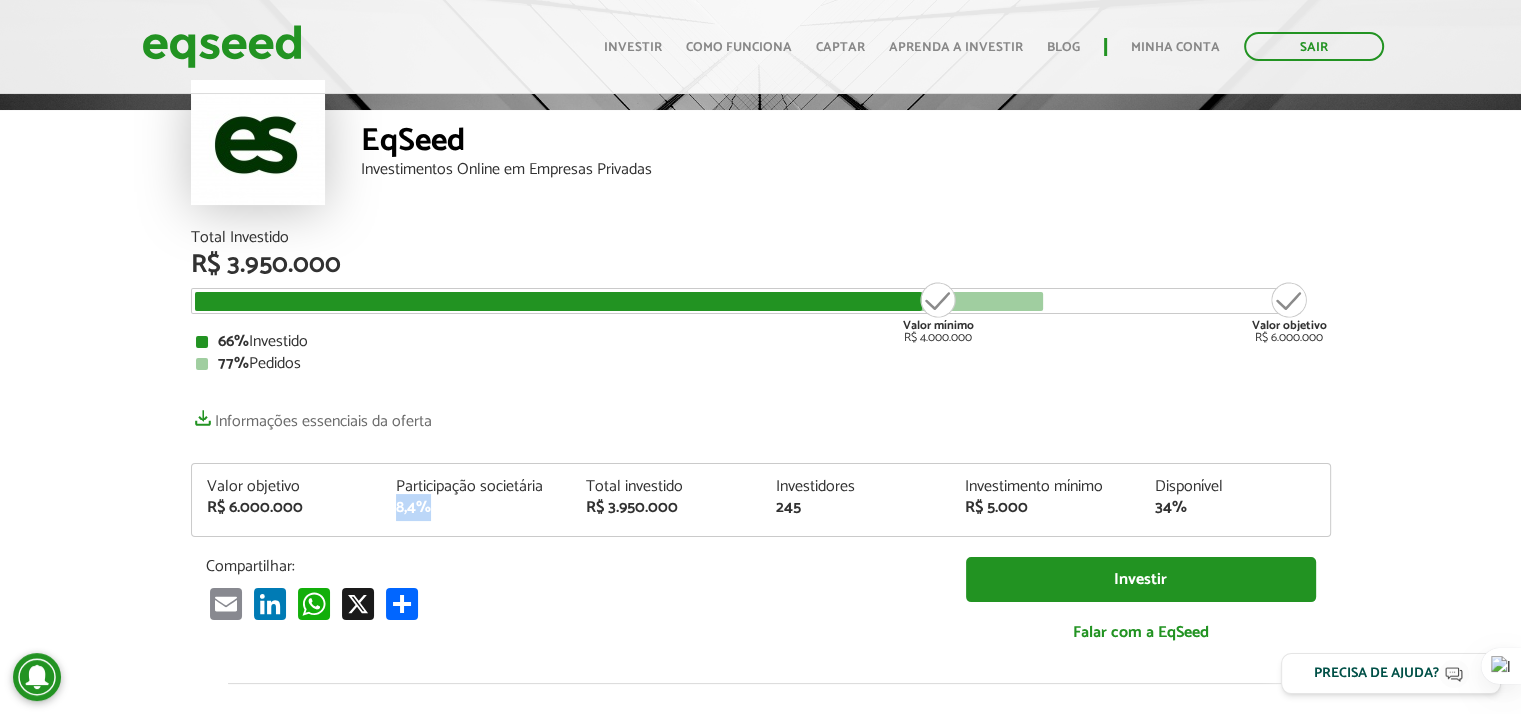 drag, startPoint x: 432, startPoint y: 513, endPoint x: 396, endPoint y: 515, distance: 36.05551 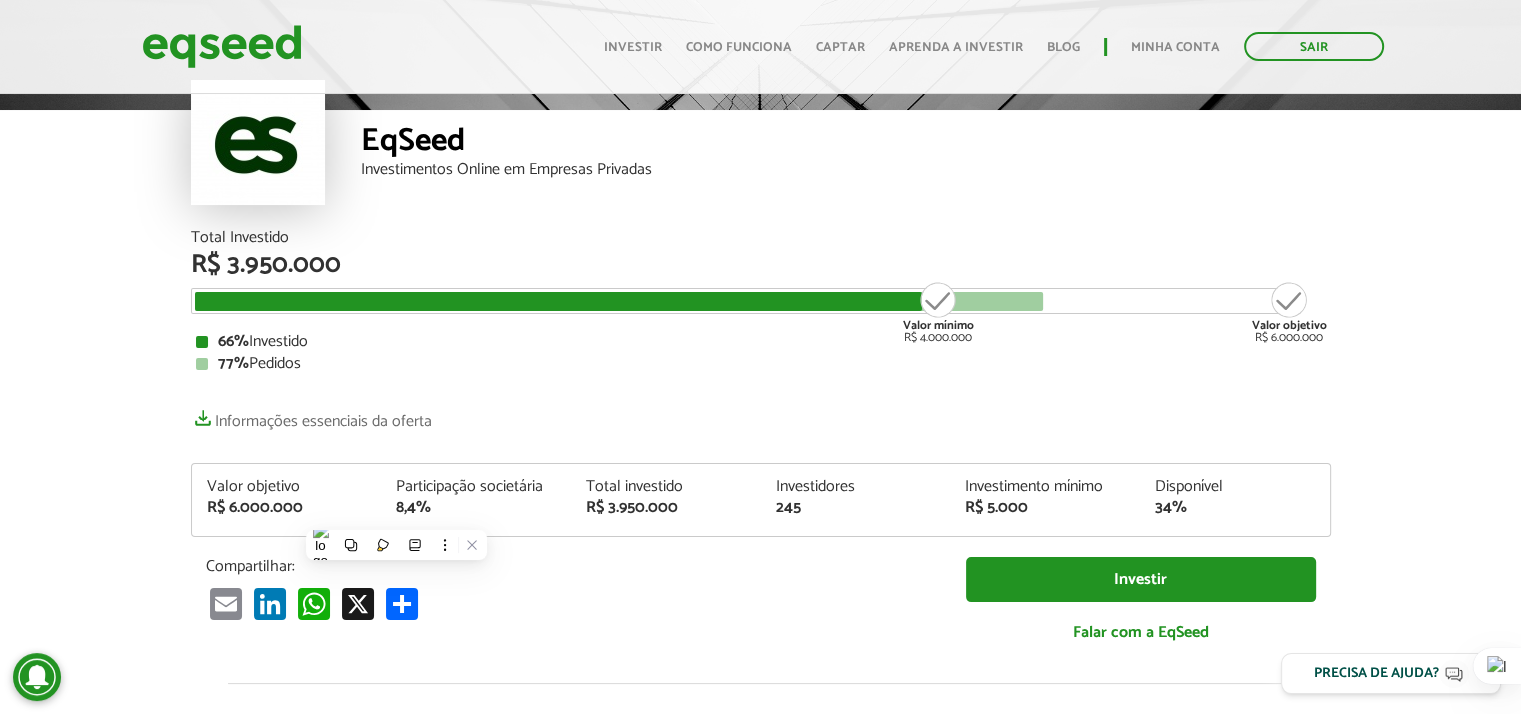 click on "Informações essenciais da oferta" at bounding box center [761, 416] 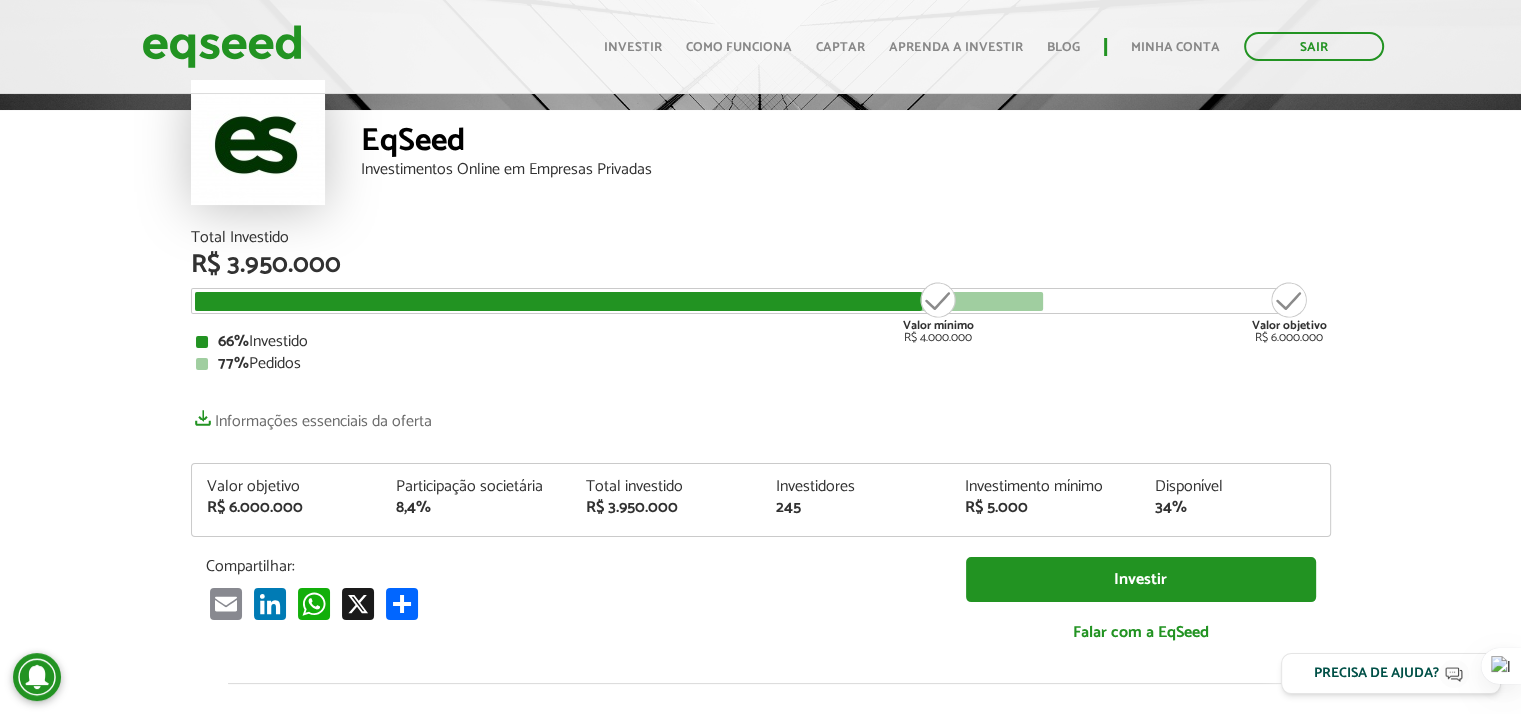 click on "Total Investido
R$ 3.950.000
Valor mínimo R$ 4.000.000
Valor objetivo R$ 6.000.000
66%  Investido
77%  Pedidos
Informações essenciais da oferta
Valor objetivo
R$ 6.000.000
Participação societária
8,4%
Total investido
R$ 3.950.000
Investidores
245
Investimento mínimo
R$ 5.000
Disponível
34%" at bounding box center (761, 446) 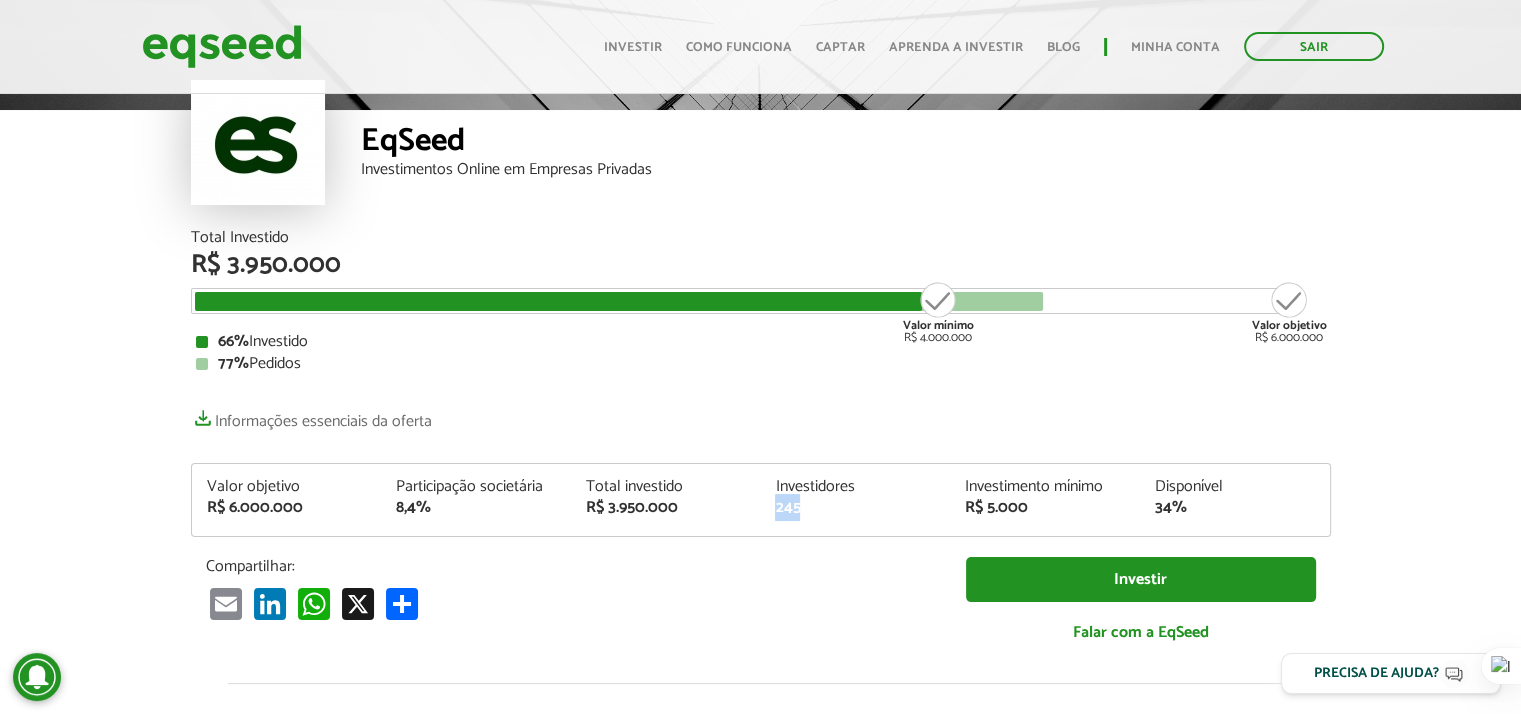 drag, startPoint x: 774, startPoint y: 501, endPoint x: 810, endPoint y: 509, distance: 36.878178 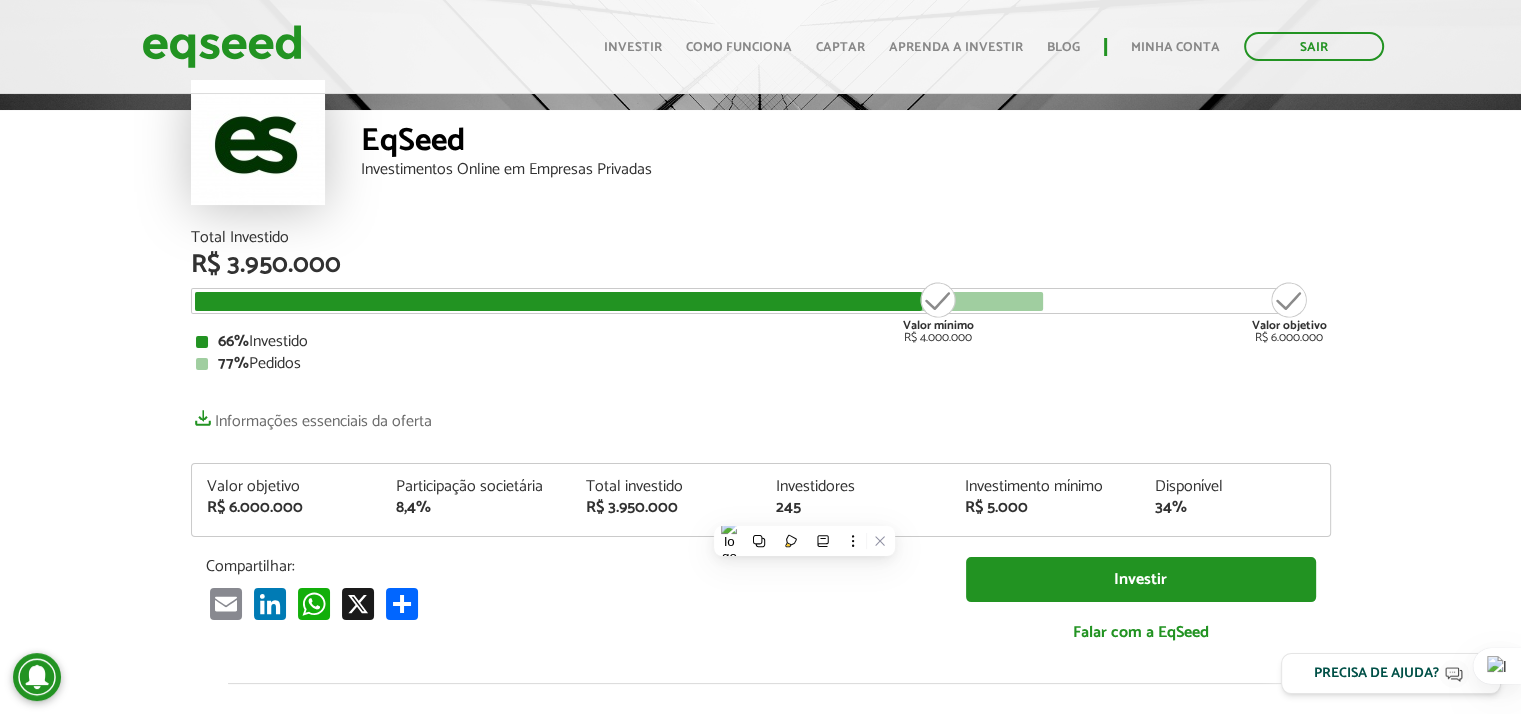 click on "Total Investido
R$ 3.950.000
Valor mínimo R$ 4.000.000
Valor objetivo R$ 6.000.000
66%  Investido
77%  Pedidos
Informações essenciais da oferta
Valor objetivo
R$ 6.000.000
Participação societária
8,4%
Total investido
R$ 3.950.000
Investidores
245
Investimento mínimo
R$ 5.000
Disponível
34%" at bounding box center (761, 446) 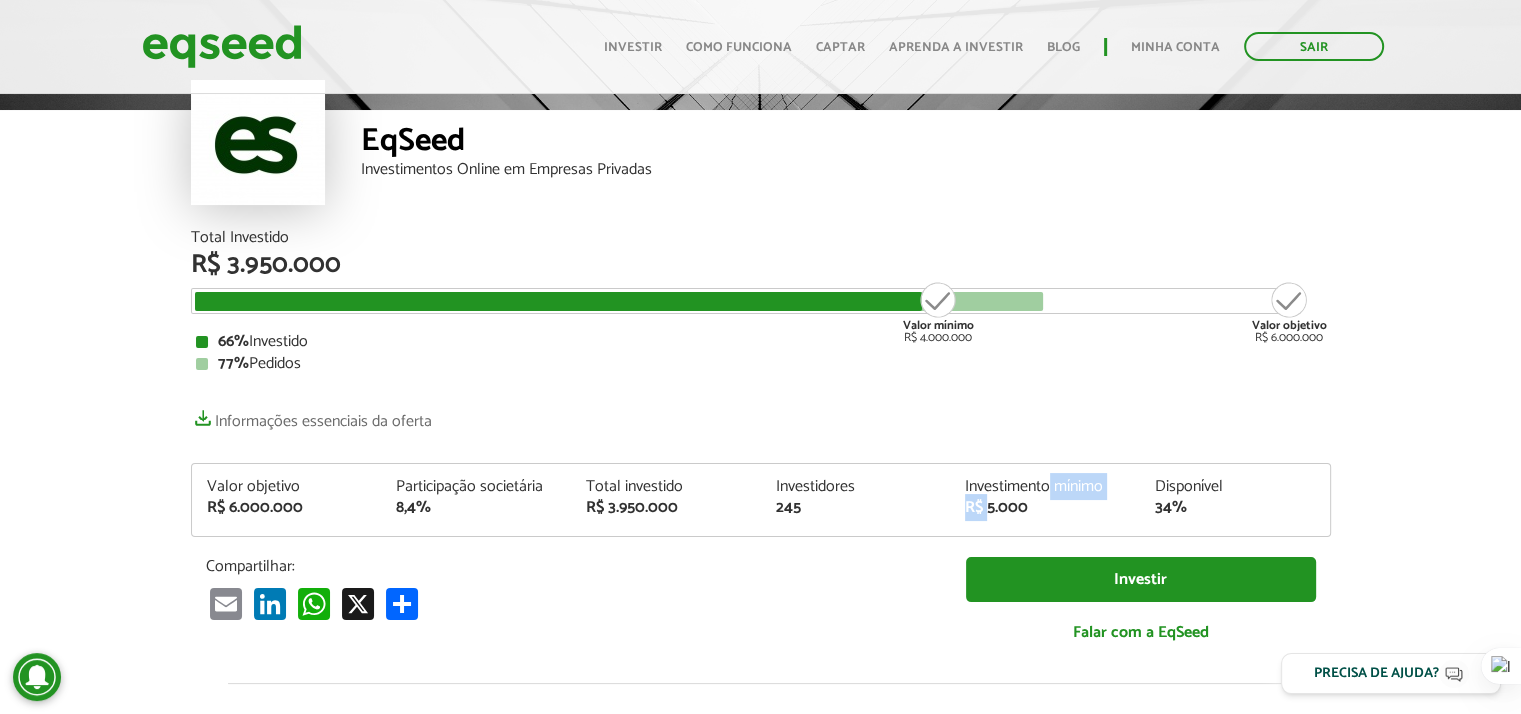 drag, startPoint x: 1007, startPoint y: 505, endPoint x: 1065, endPoint y: 497, distance: 58.549126 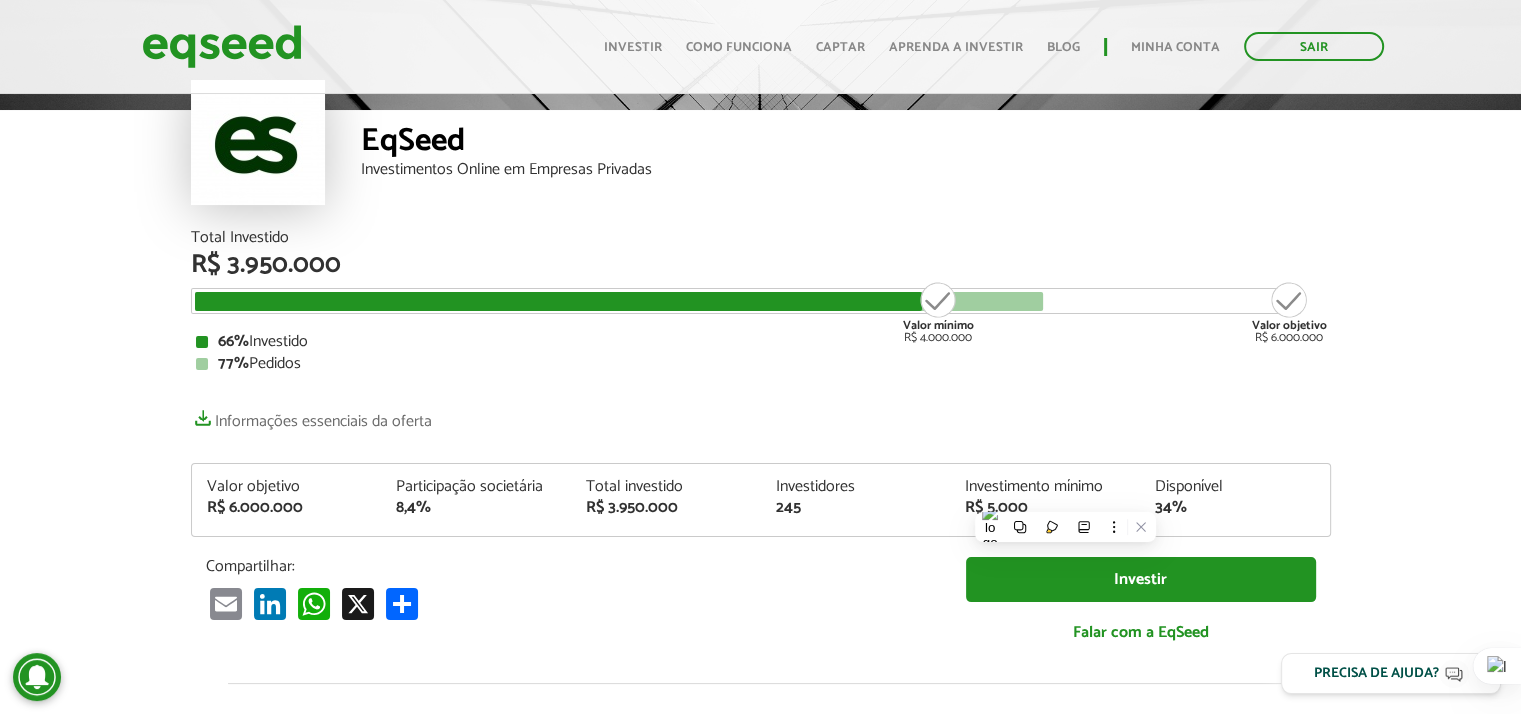 click on "Total Investido
R$ 3.950.000
Valor mínimo R$ 4.000.000
Valor objetivo R$ 6.000.000
66%  Investido
77%  Pedidos
Informações essenciais da oferta
Valor objetivo
R$ 6.000.000
Participação societária
8,4%
Total investido
R$ 3.950.000
Investidores
245
Investimento mínimo
R$ 5.000
Disponível
34%" at bounding box center (761, 446) 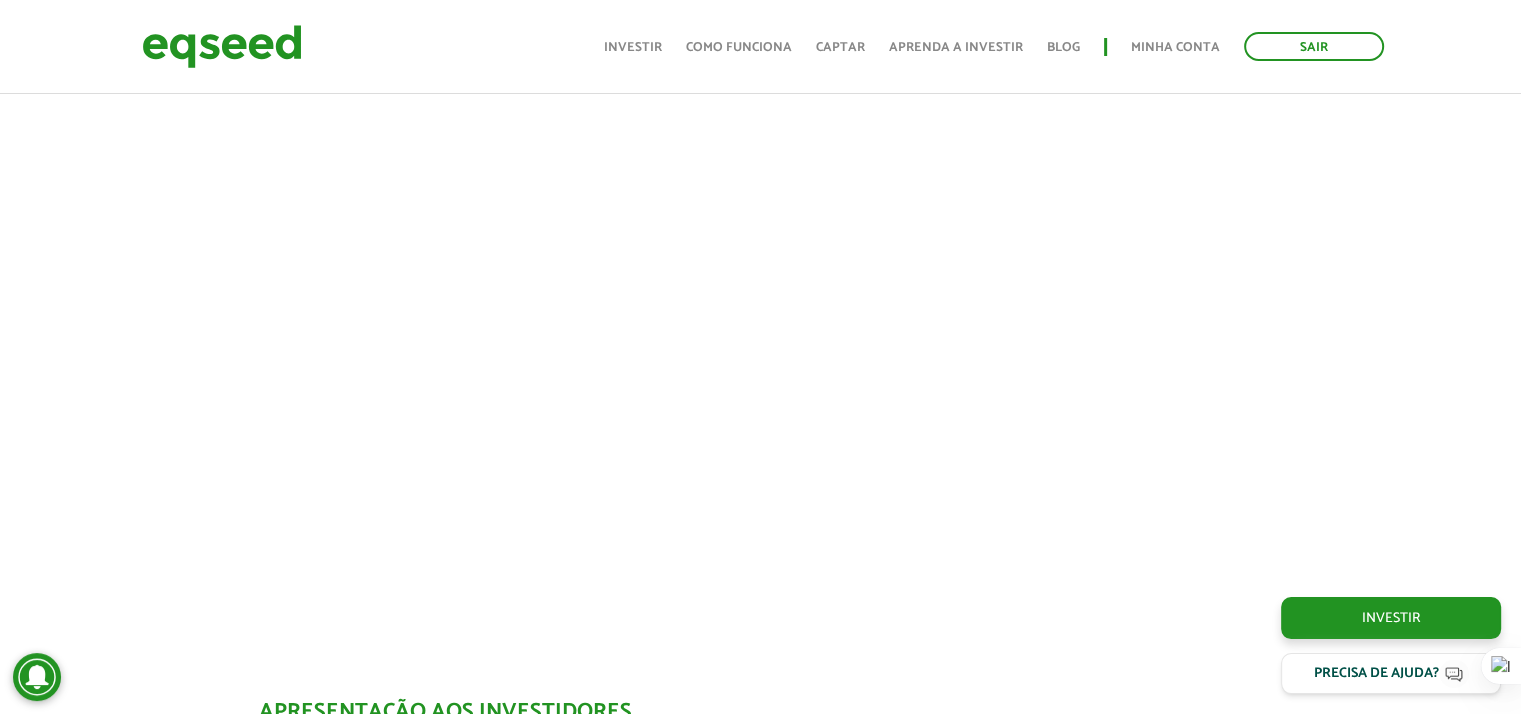 scroll, scrollTop: 800, scrollLeft: 0, axis: vertical 